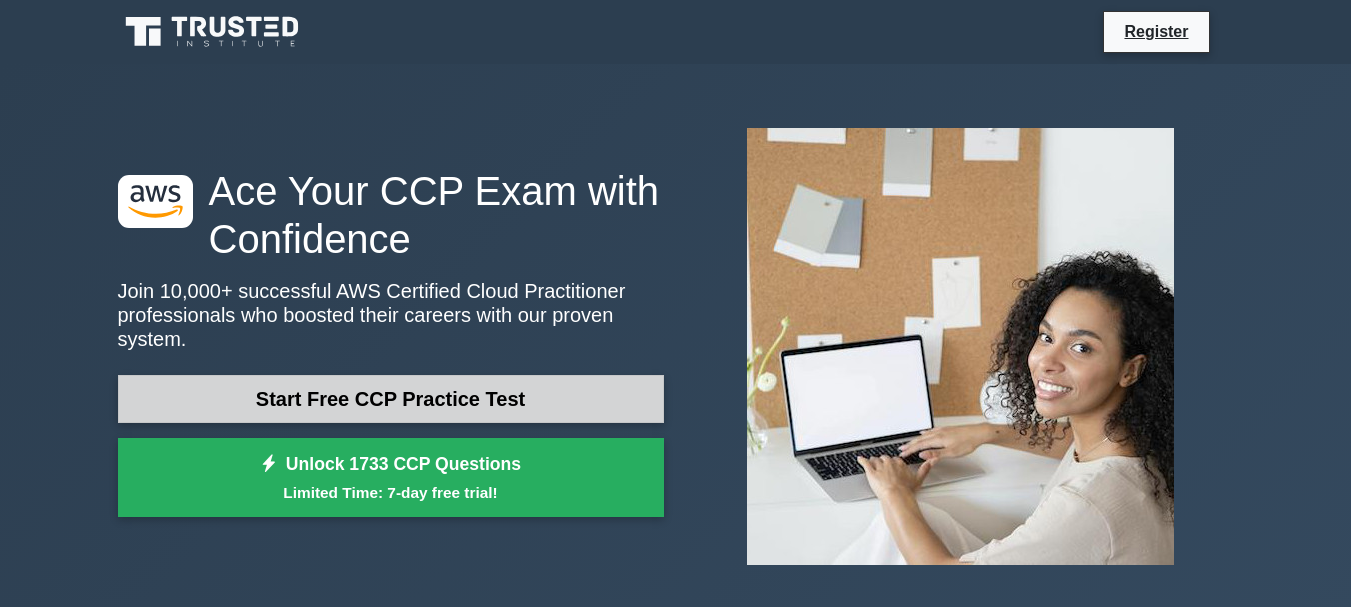 scroll, scrollTop: 0, scrollLeft: 0, axis: both 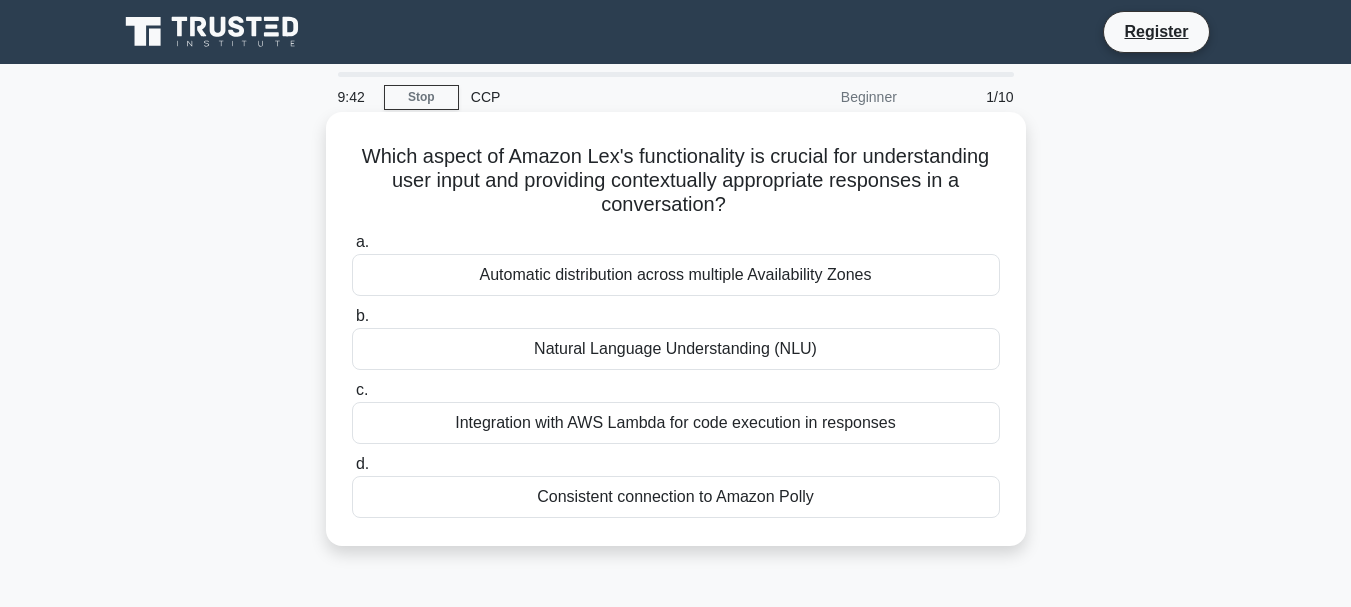 click on "Natural Language Understanding (NLU)" at bounding box center [676, 349] 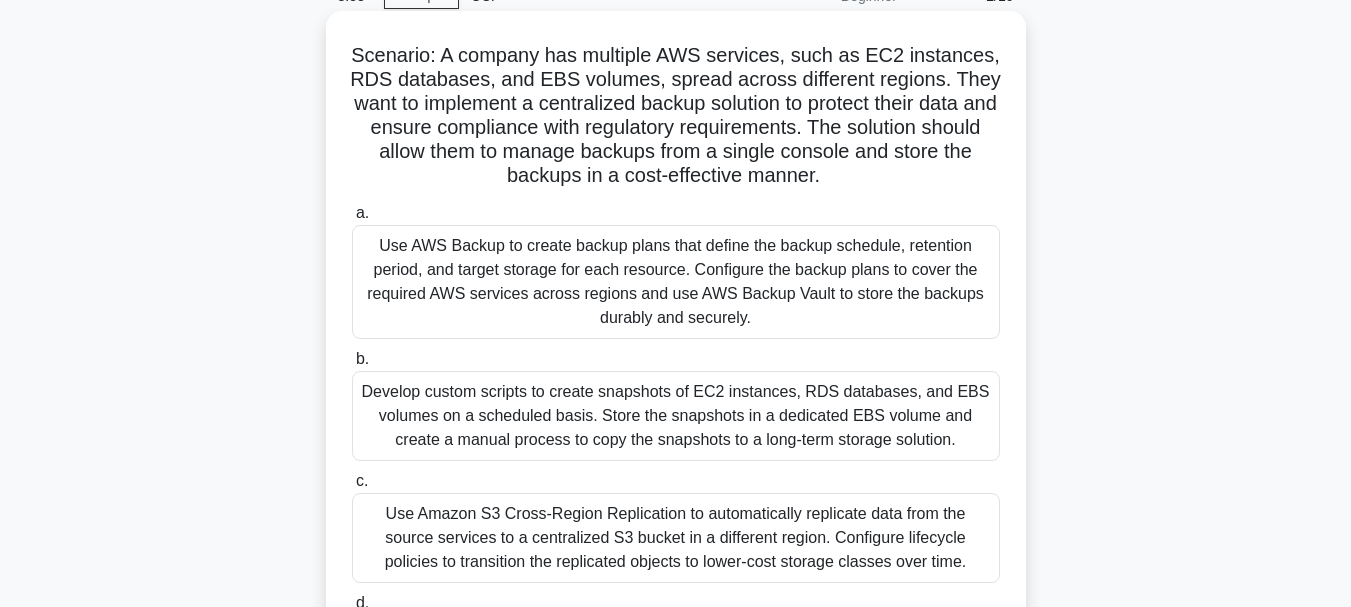 scroll, scrollTop: 100, scrollLeft: 0, axis: vertical 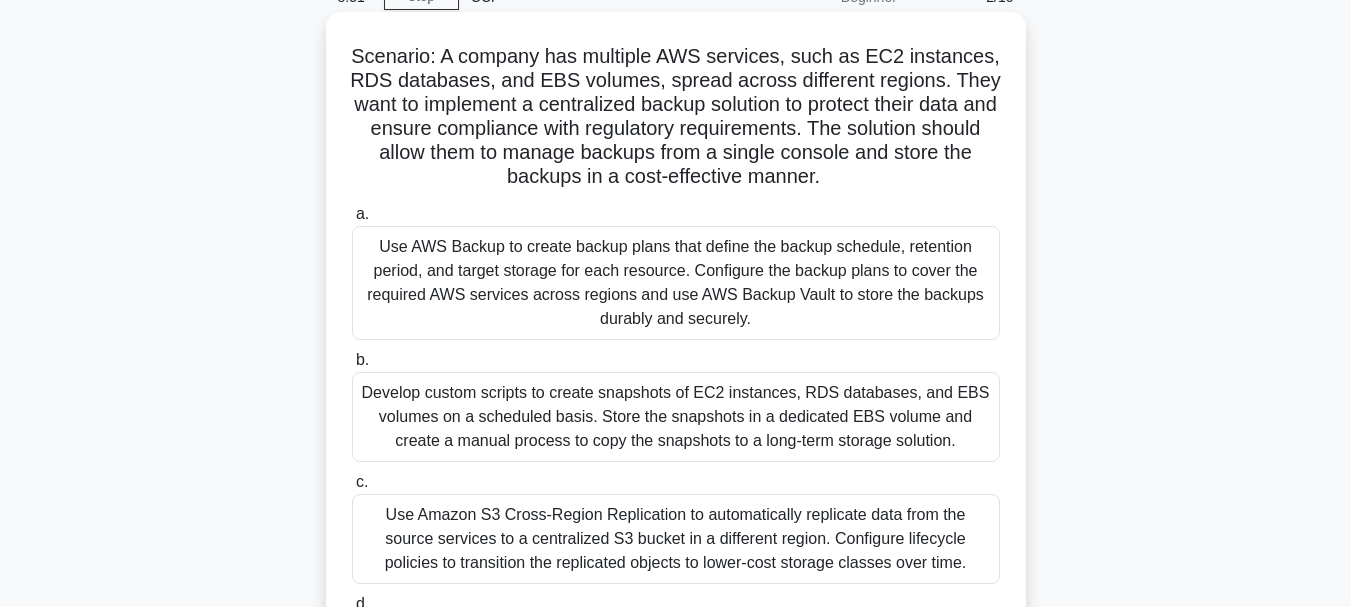 click on "Use AWS Backup to create backup plans that define the backup schedule, retention period, and target storage for each resource. Configure the backup plans to cover the required AWS services across regions and use AWS Backup Vault to store the backups durably and securely." at bounding box center [676, 283] 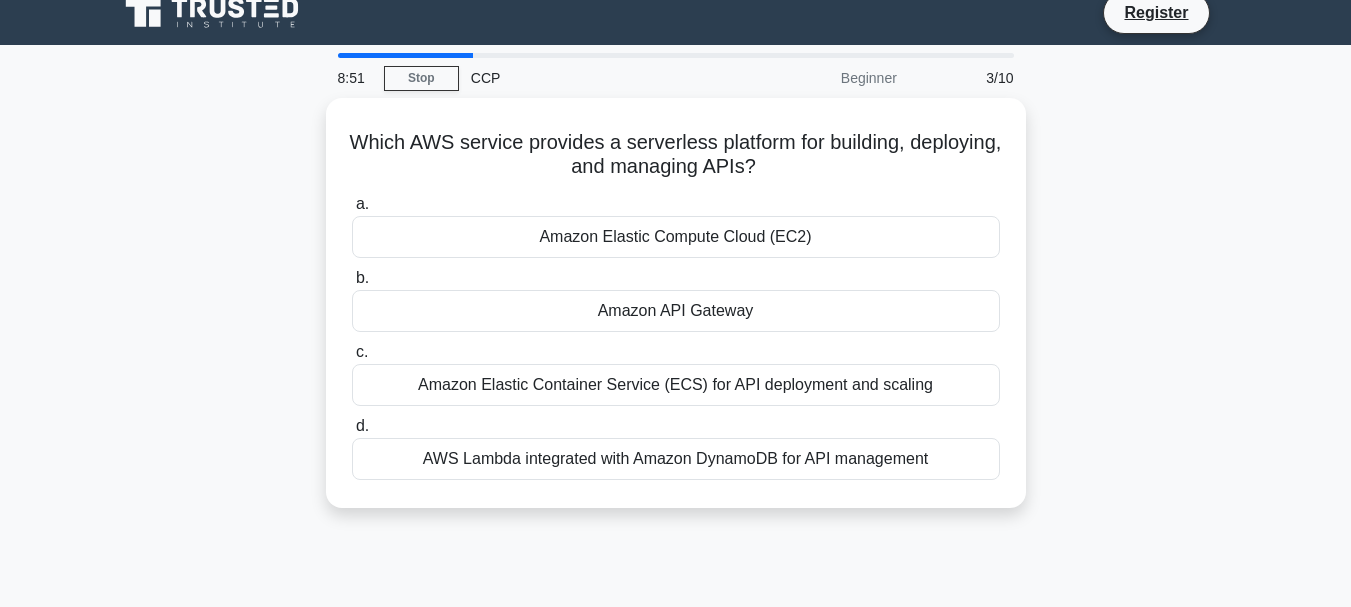 scroll, scrollTop: 0, scrollLeft: 0, axis: both 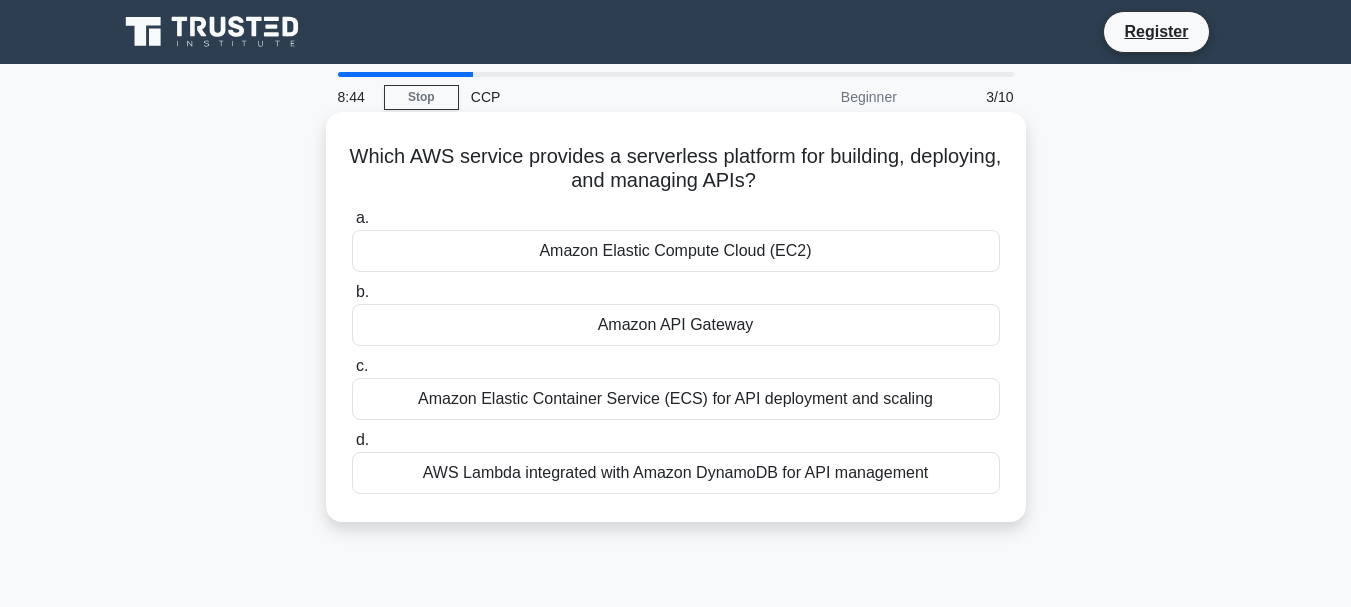 click on "Amazon API Gateway" at bounding box center [676, 325] 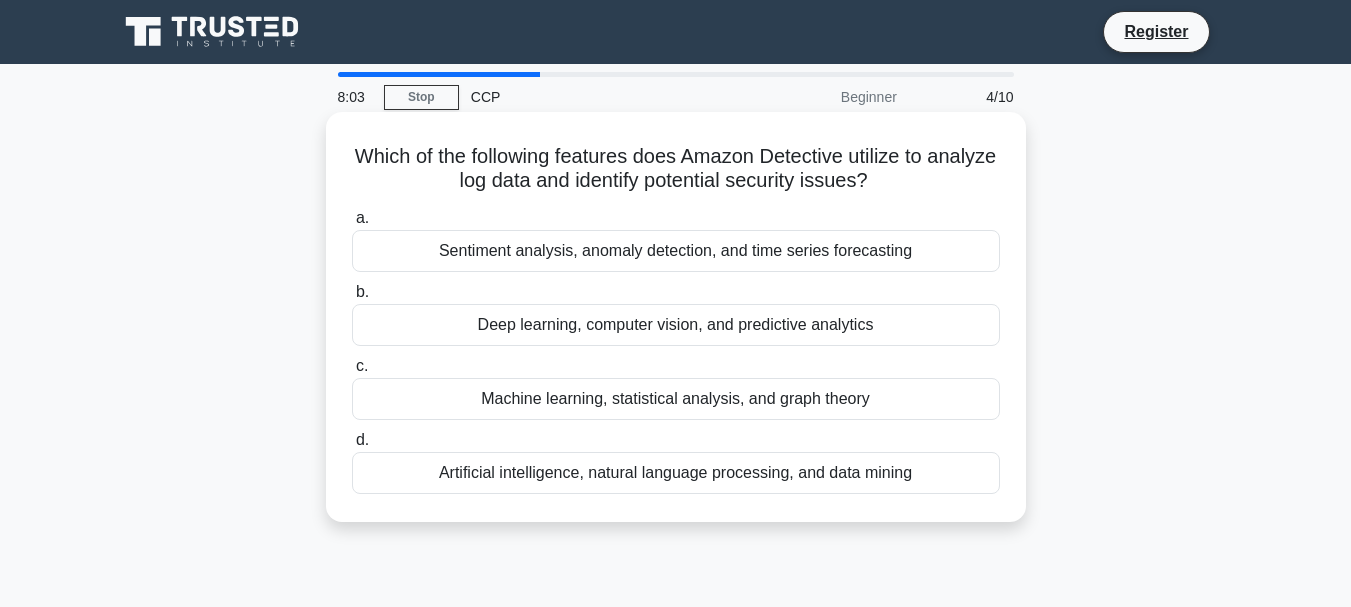 click on "Artificial intelligence, natural language processing, and data mining" at bounding box center (676, 473) 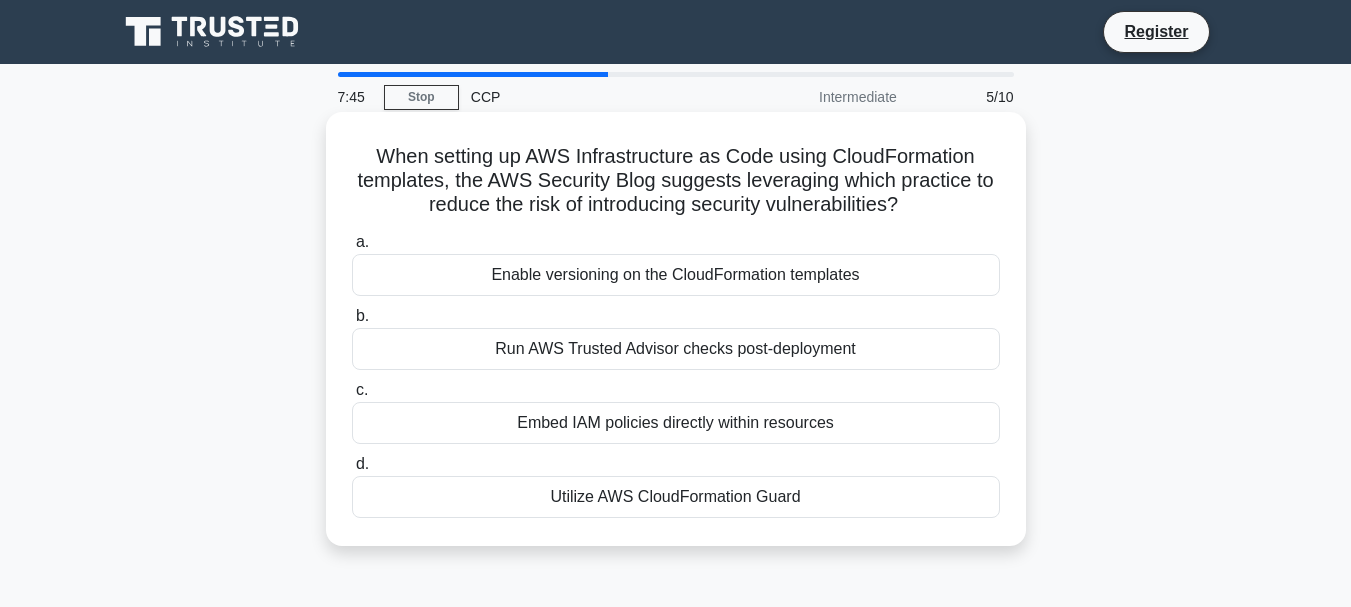 click on "Run AWS Trusted Advisor checks post-deployment" at bounding box center [676, 349] 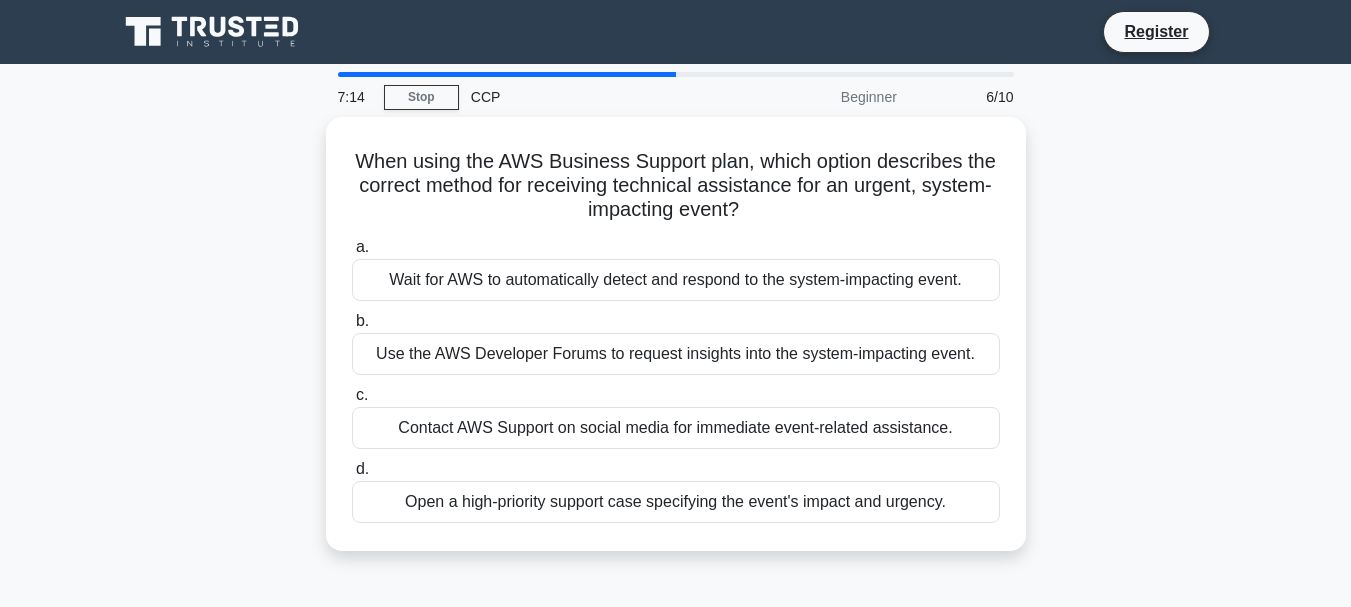 click on "Use the AWS Developer Forums to request insights into the system-impacting event." at bounding box center (676, 354) 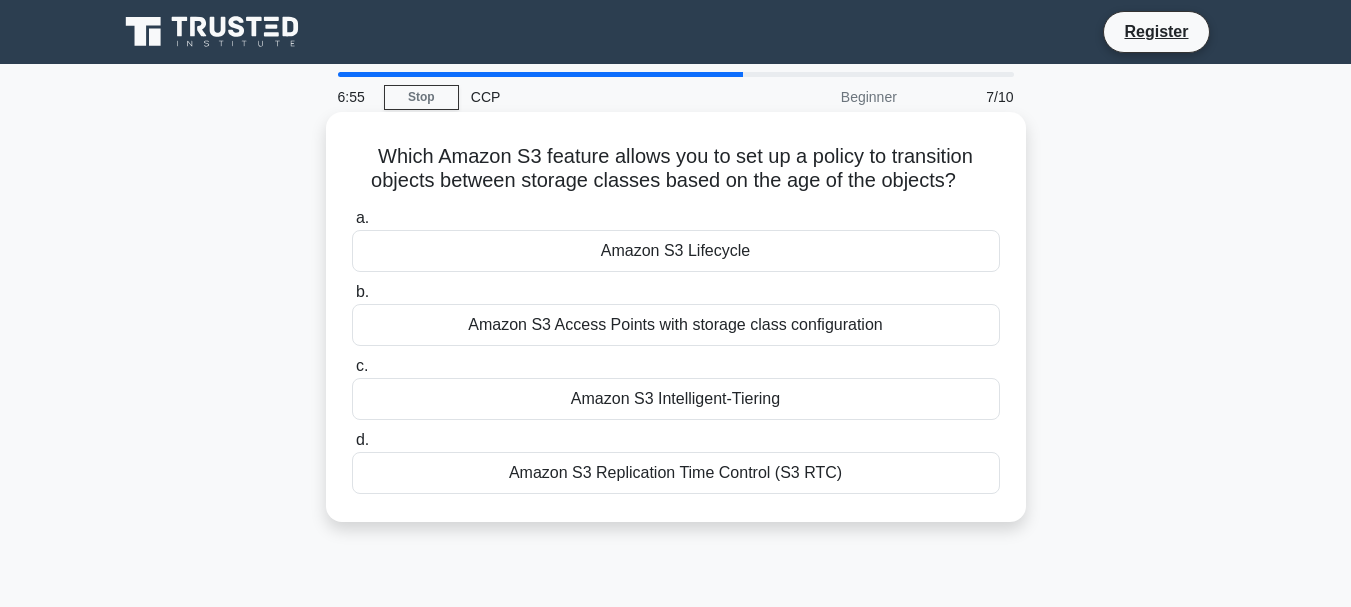 click on "Amazon S3 Intelligent-Tiering" at bounding box center (676, 399) 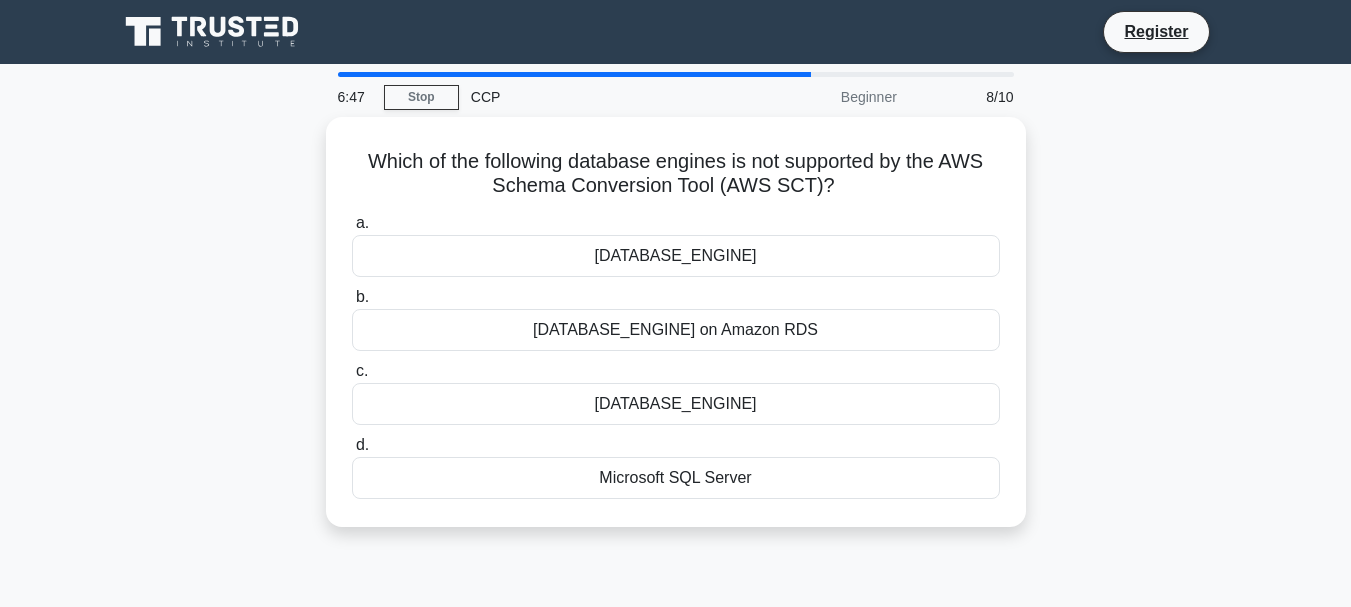 click on "IBM Db2" at bounding box center [676, 404] 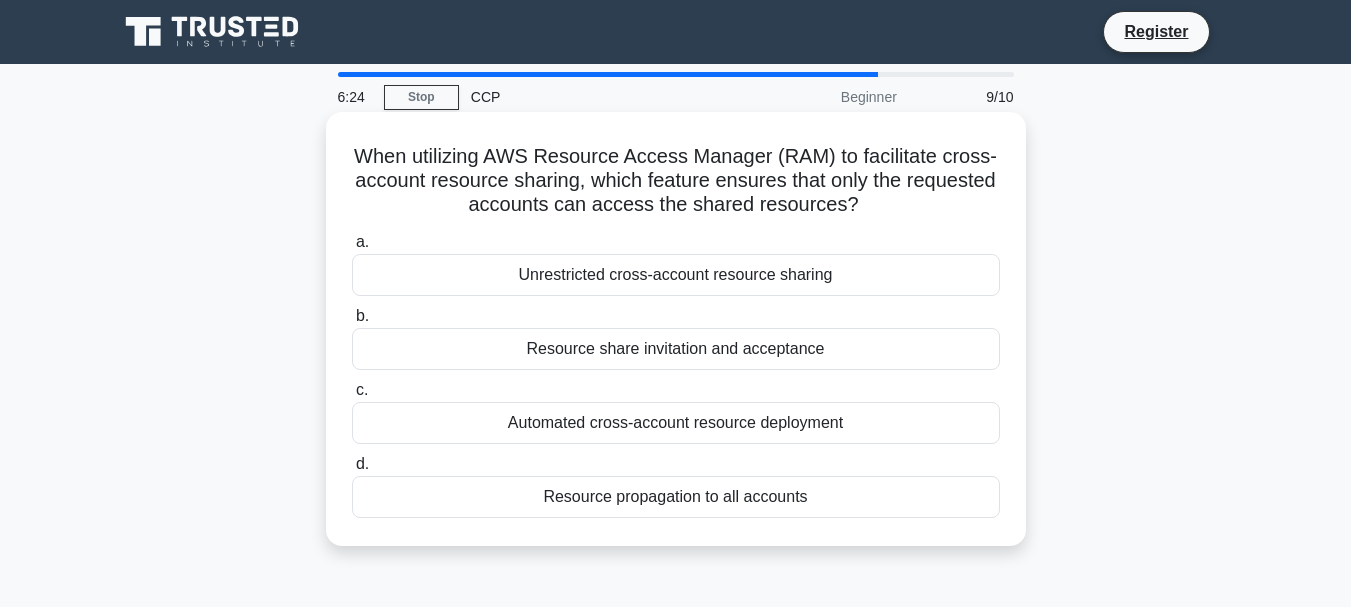 click on "Resource share invitation and acceptance" at bounding box center [676, 349] 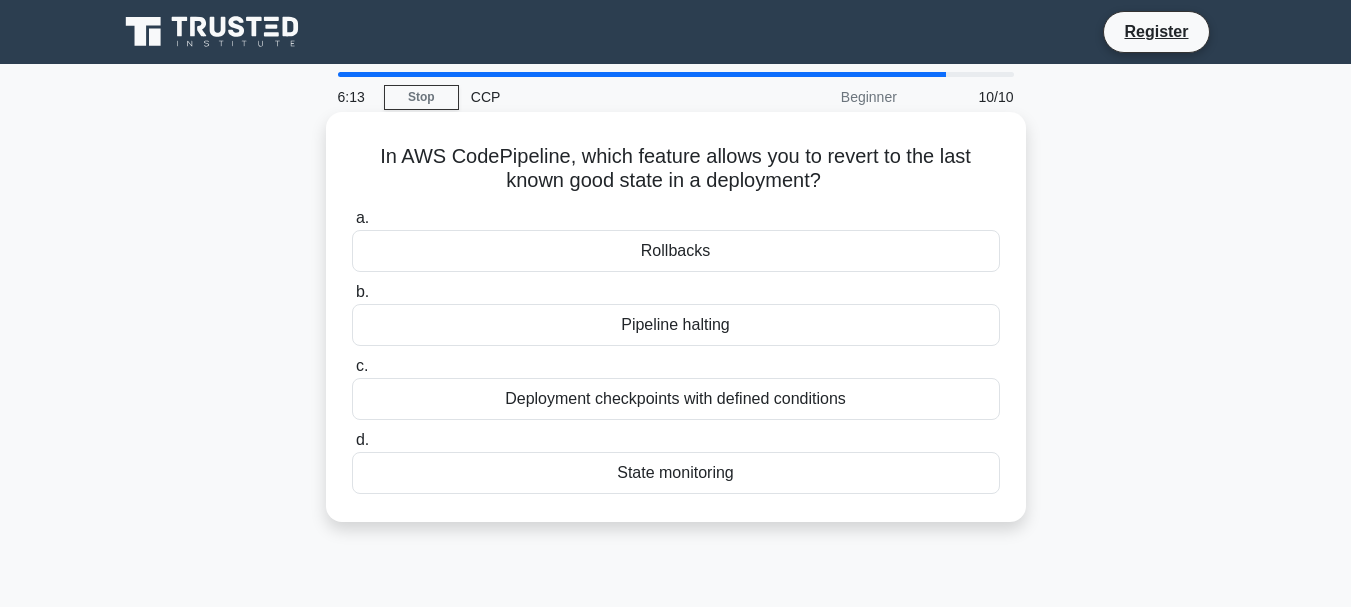 click on "Rollbacks" at bounding box center (676, 251) 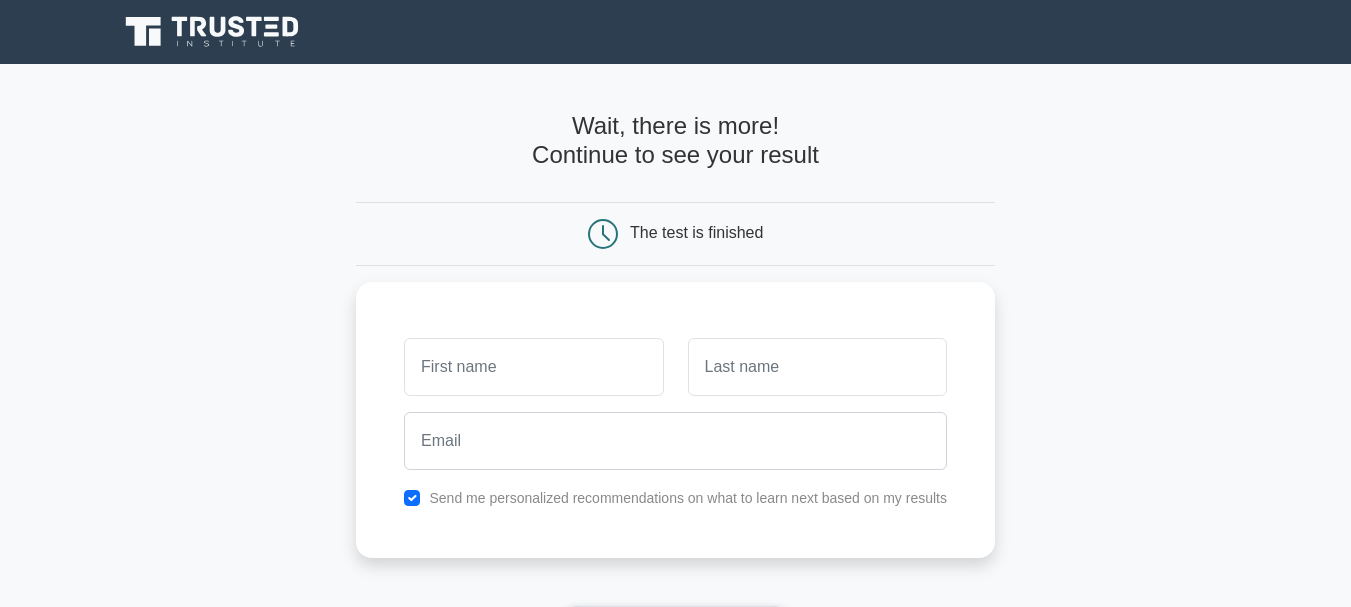 scroll, scrollTop: 0, scrollLeft: 0, axis: both 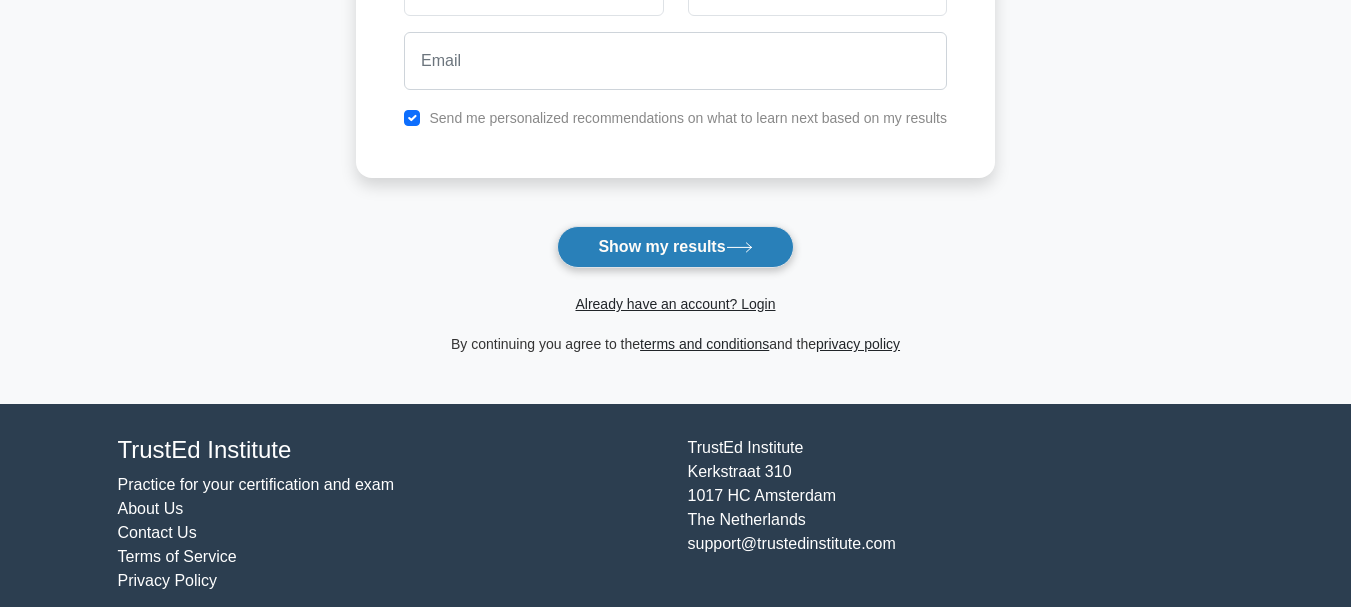 click on "Show my results" at bounding box center [675, 247] 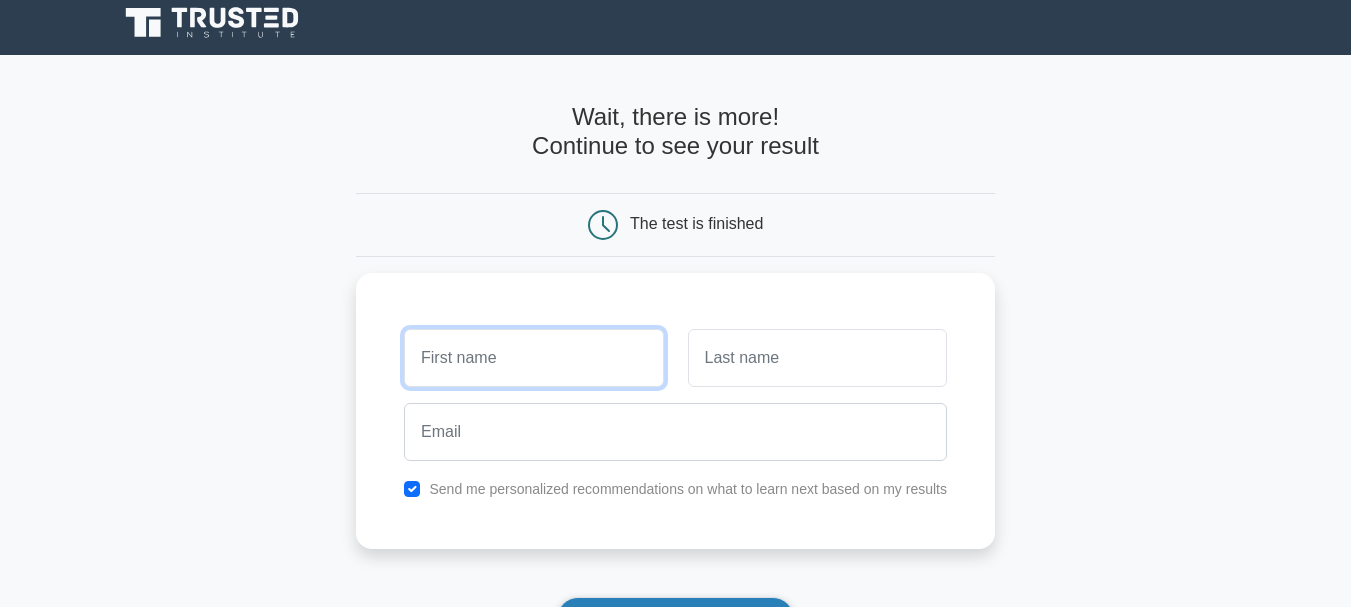 scroll, scrollTop: 0, scrollLeft: 0, axis: both 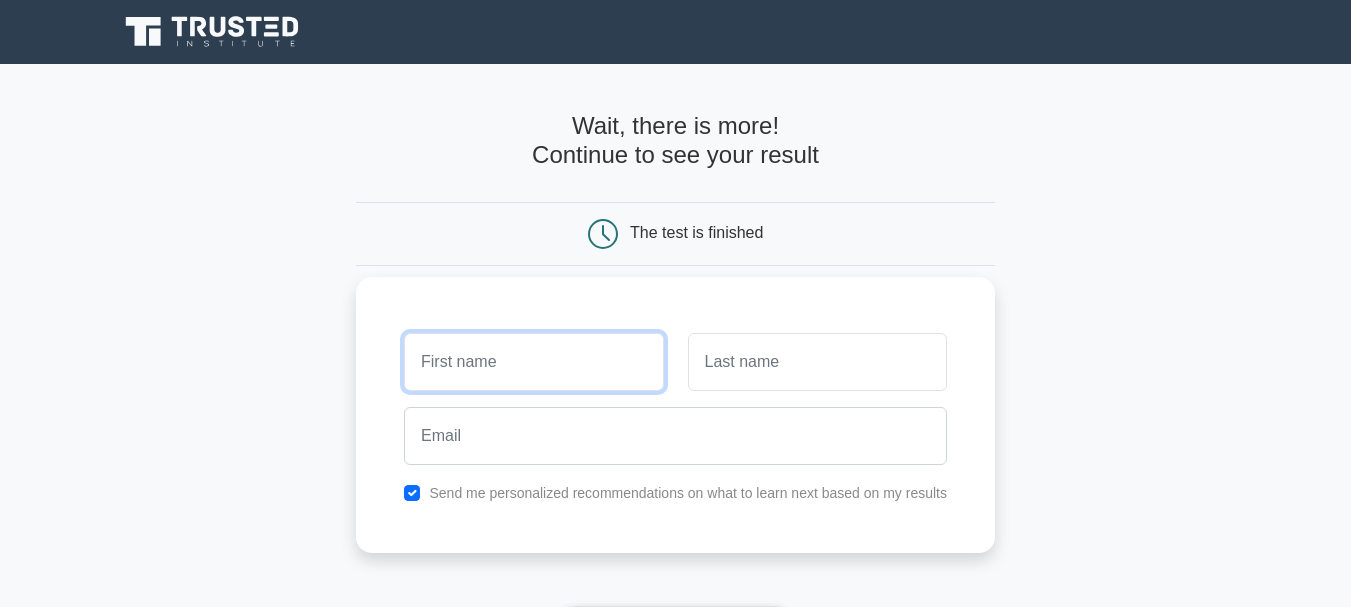 click at bounding box center (533, 362) 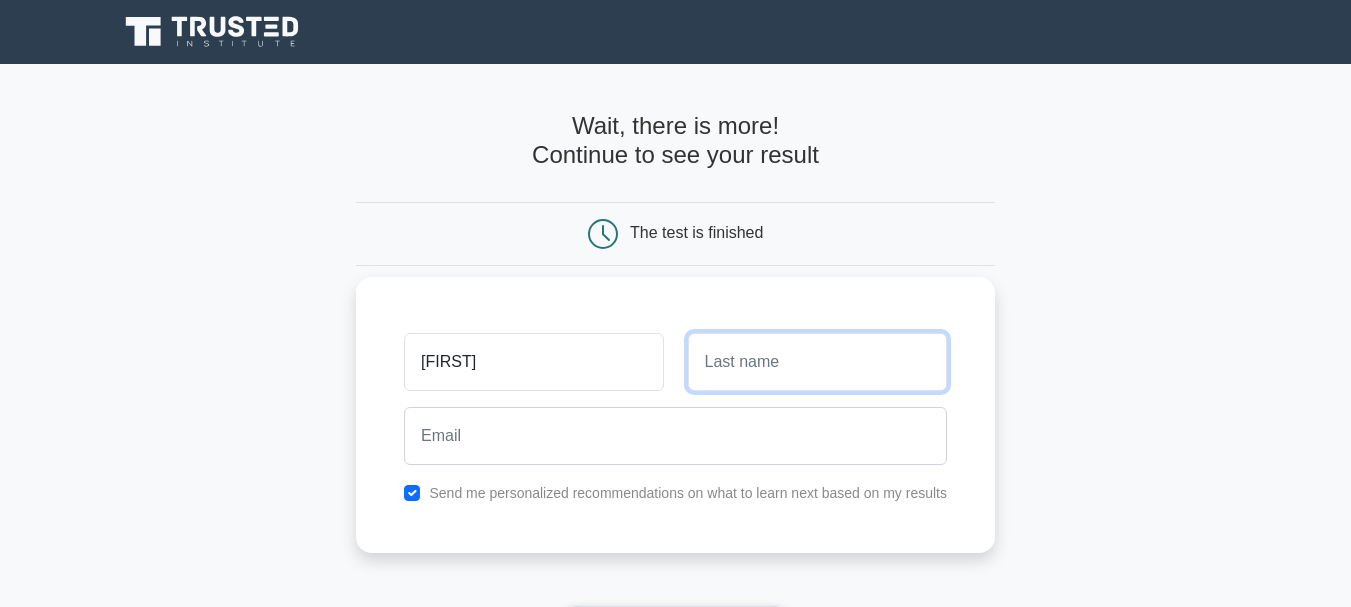 click at bounding box center (817, 362) 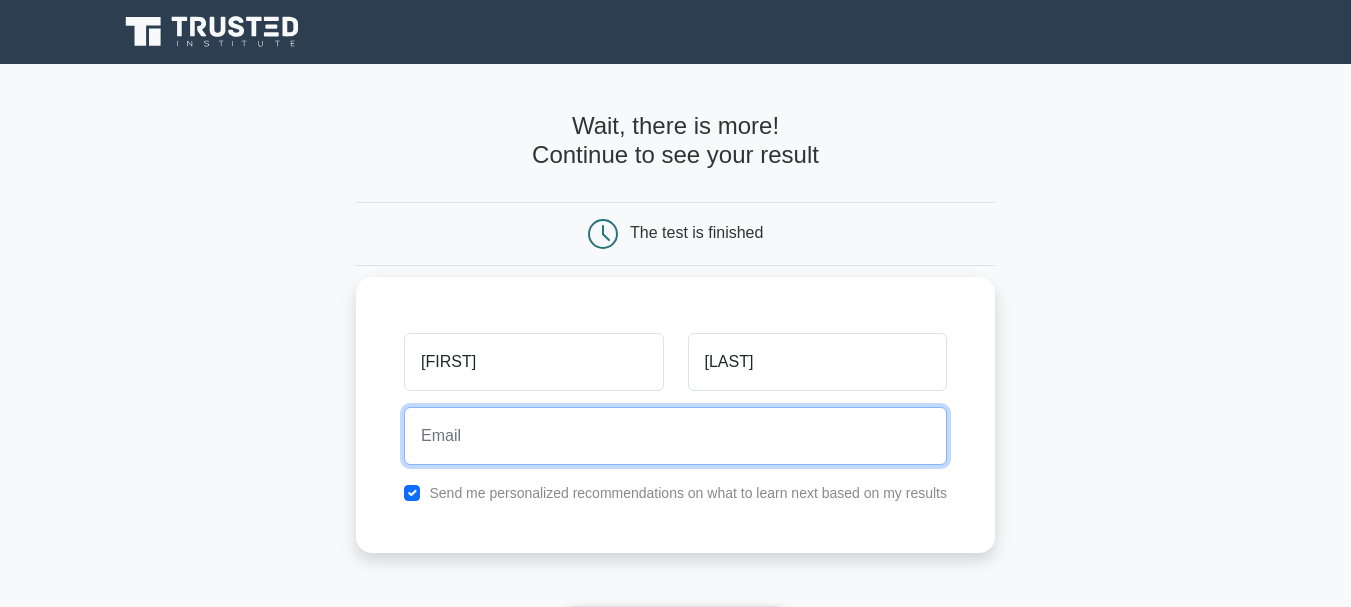 click at bounding box center (675, 436) 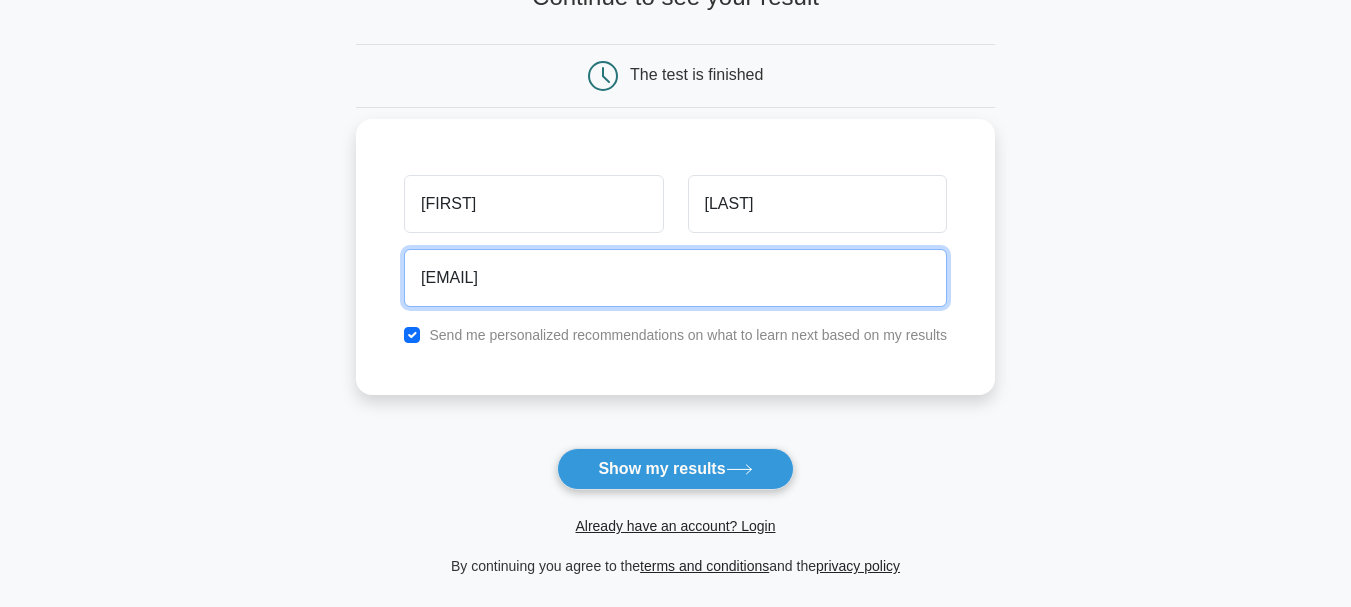 scroll, scrollTop: 220, scrollLeft: 0, axis: vertical 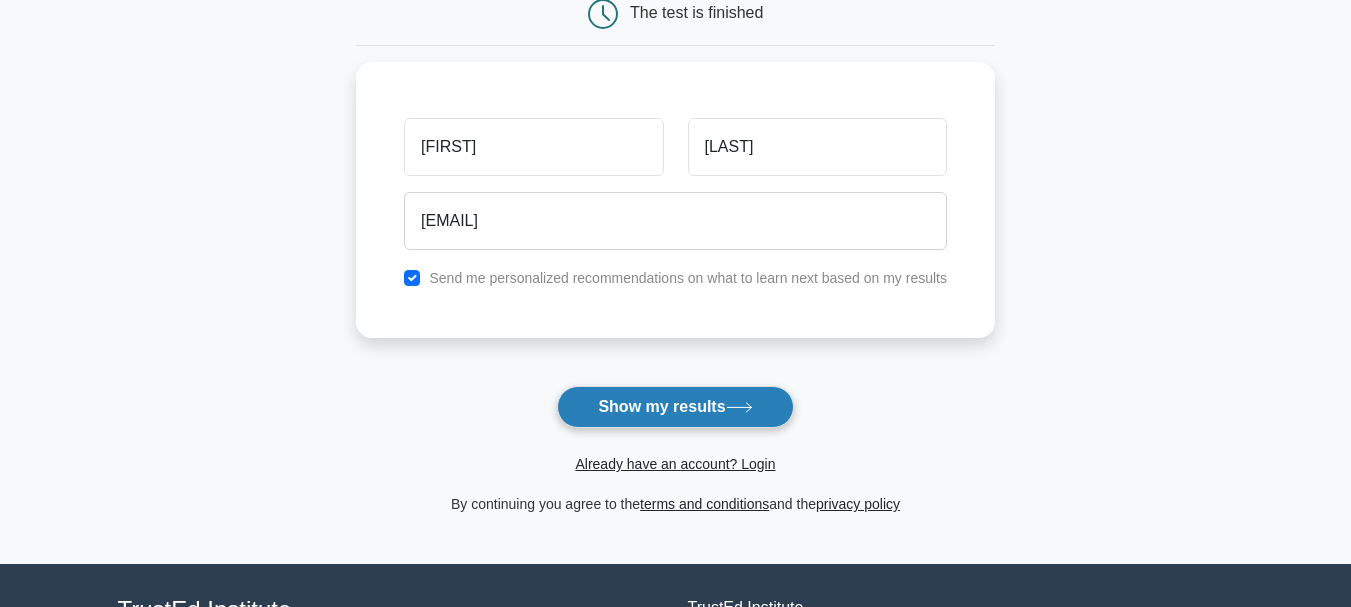 click on "Show my results" at bounding box center (675, 407) 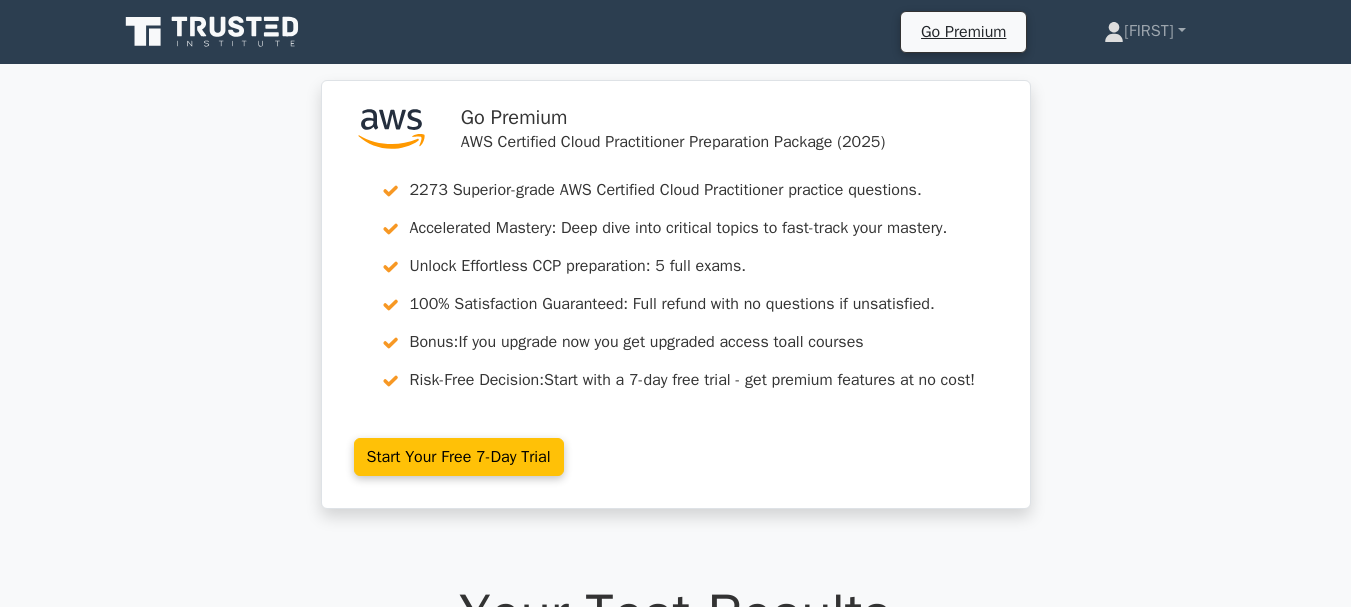 scroll, scrollTop: 0, scrollLeft: 0, axis: both 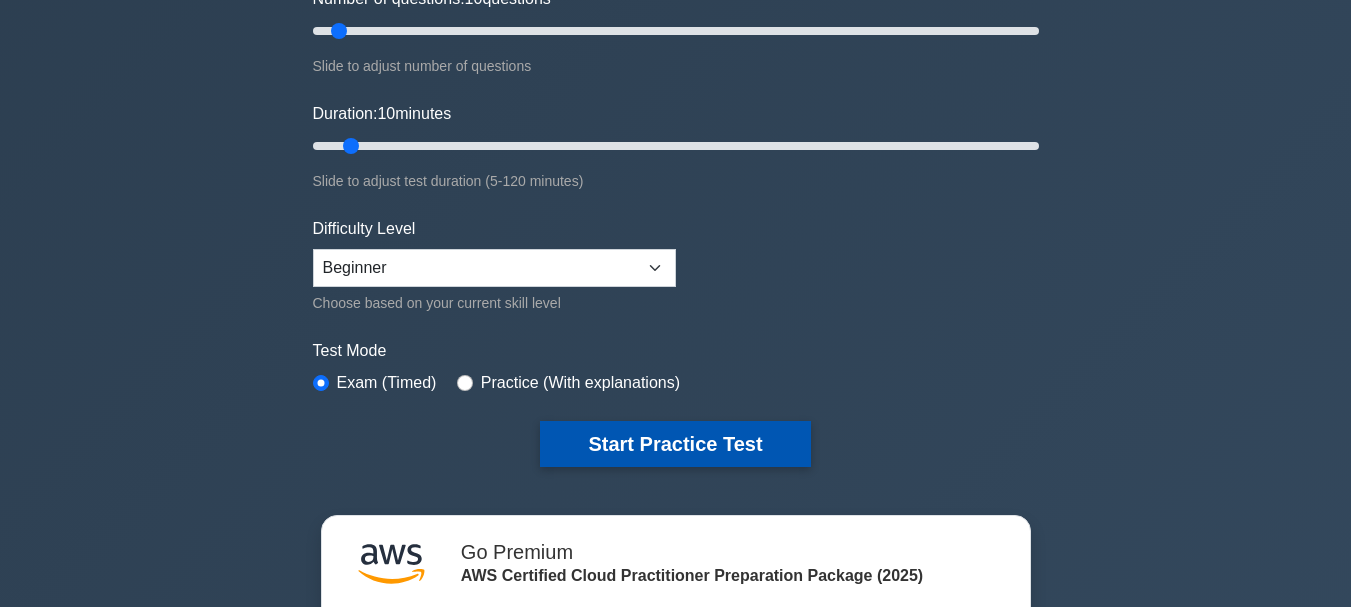 click on "Start Practice Test" at bounding box center [675, 444] 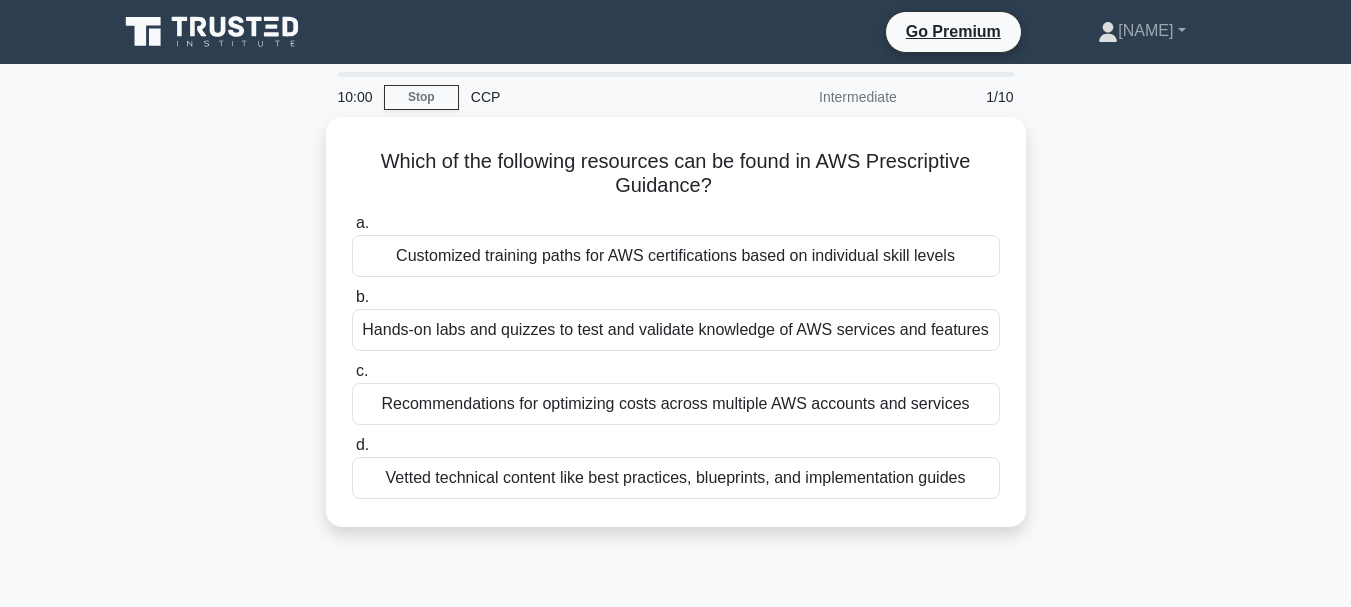 scroll, scrollTop: 0, scrollLeft: 0, axis: both 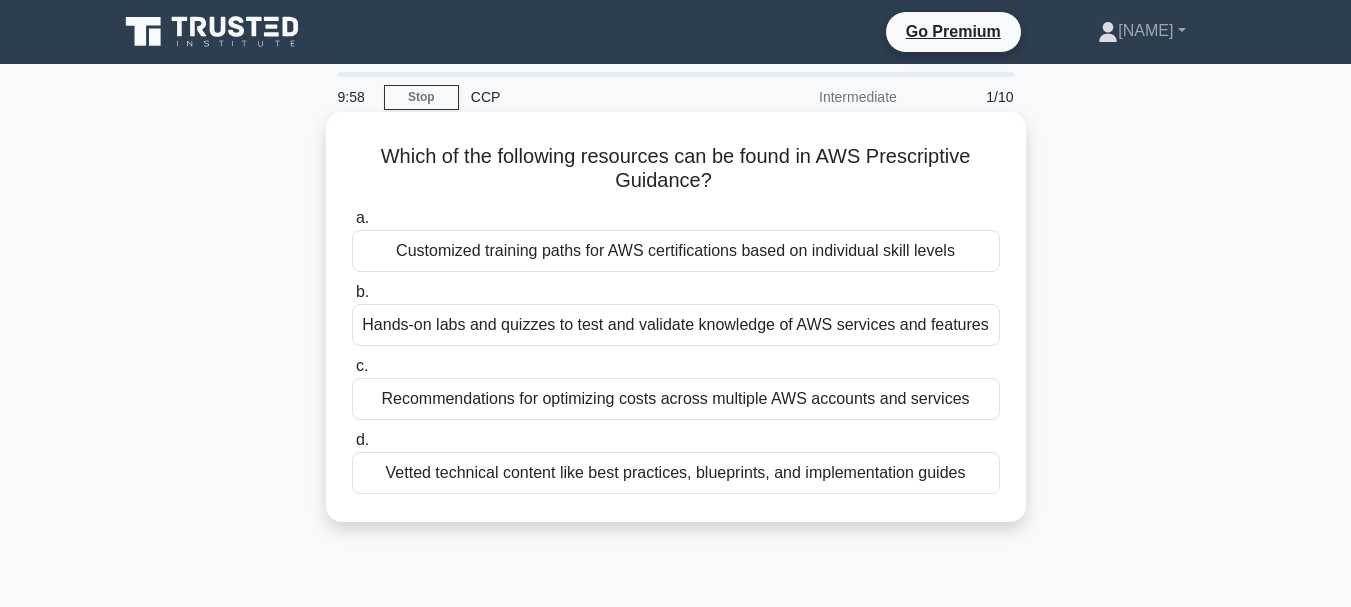 click on "Hands-on labs and quizzes to test and validate knowledge of AWS services and features" at bounding box center (676, 325) 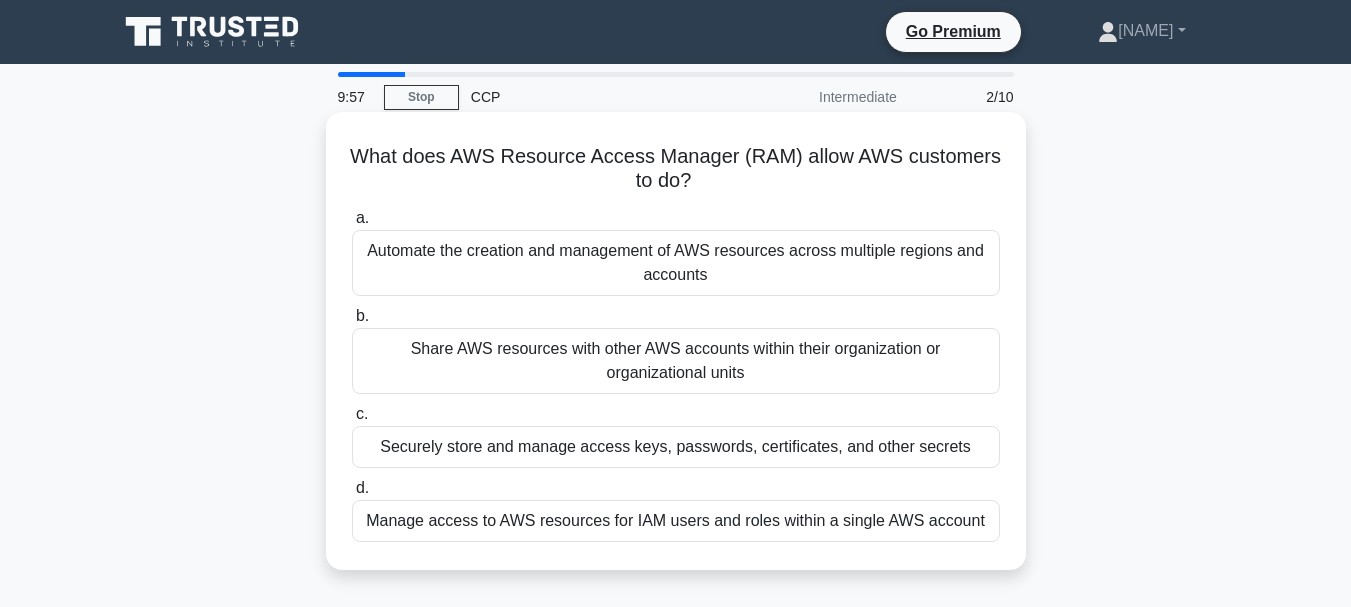 click on "Automate the creation and management of AWS resources across multiple regions and accounts" at bounding box center [676, 263] 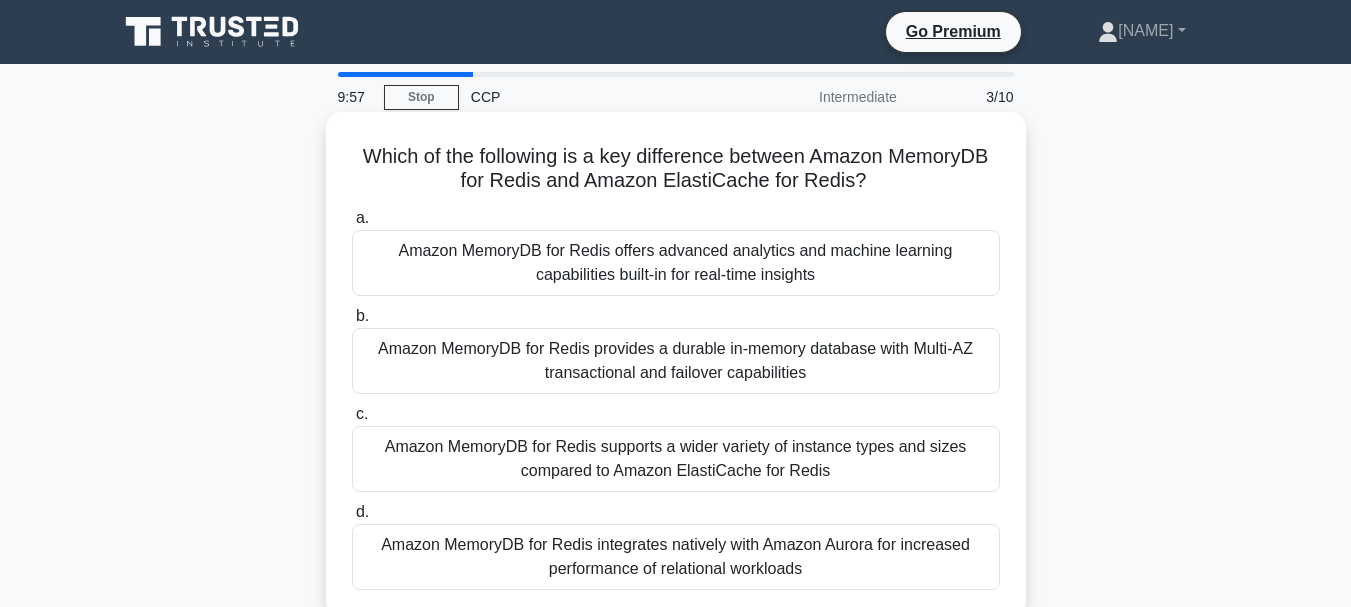 click on "Amazon MemoryDB for Redis provides a durable in-memory database with Multi-AZ transactional and failover capabilities" at bounding box center (676, 361) 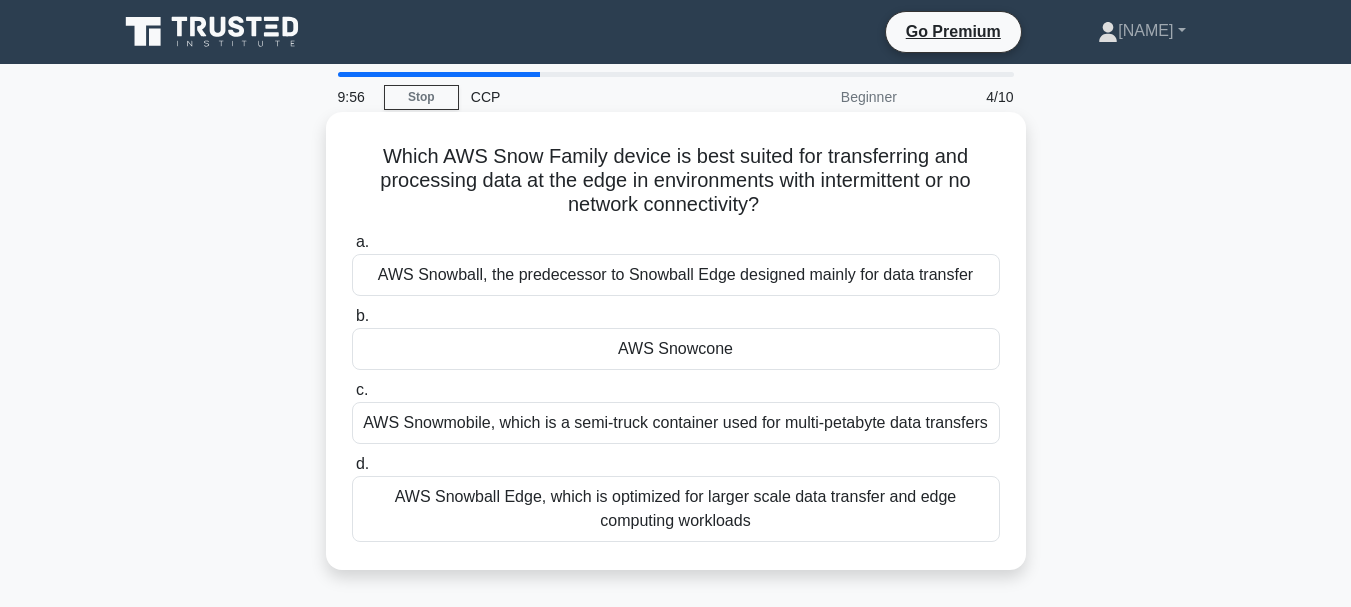 click on "AWS Snowmobile, which is a semi-truck container used for multi-petabyte data transfers" at bounding box center (676, 423) 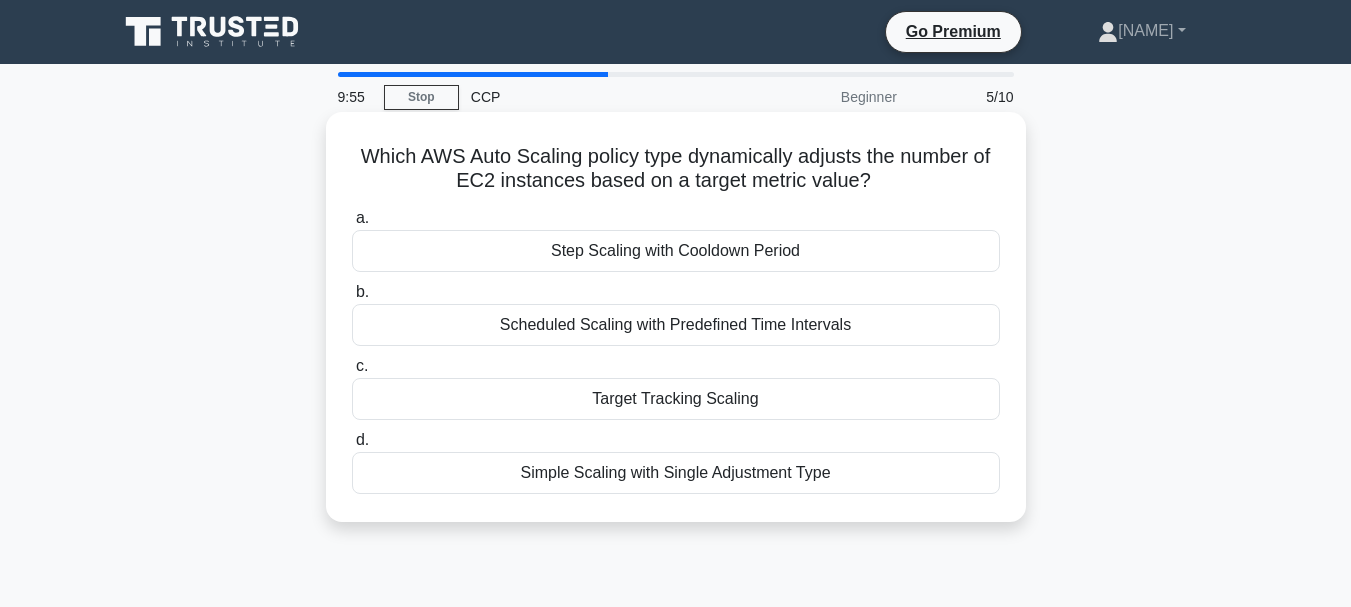 click on "Scheduled Scaling with Predefined Time Intervals" at bounding box center (676, 325) 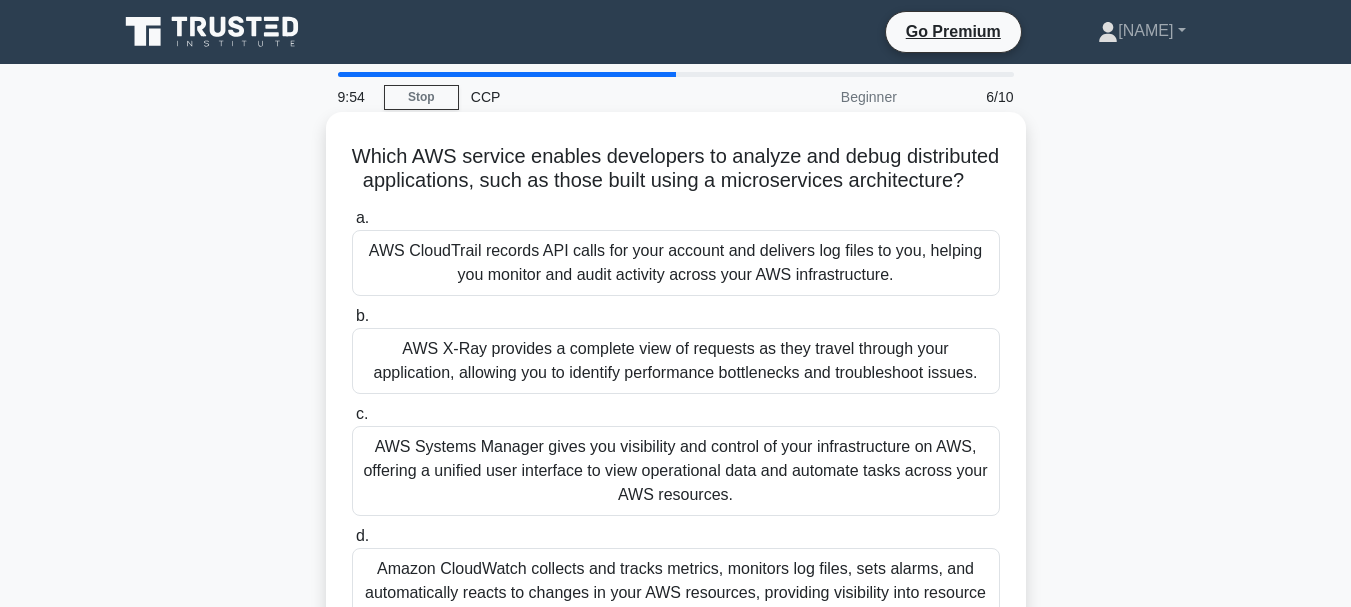 click on "AWS X-Ray provides a complete view of requests as they travel through your application, allowing you to identify performance bottlenecks and troubleshoot issues." at bounding box center [676, 361] 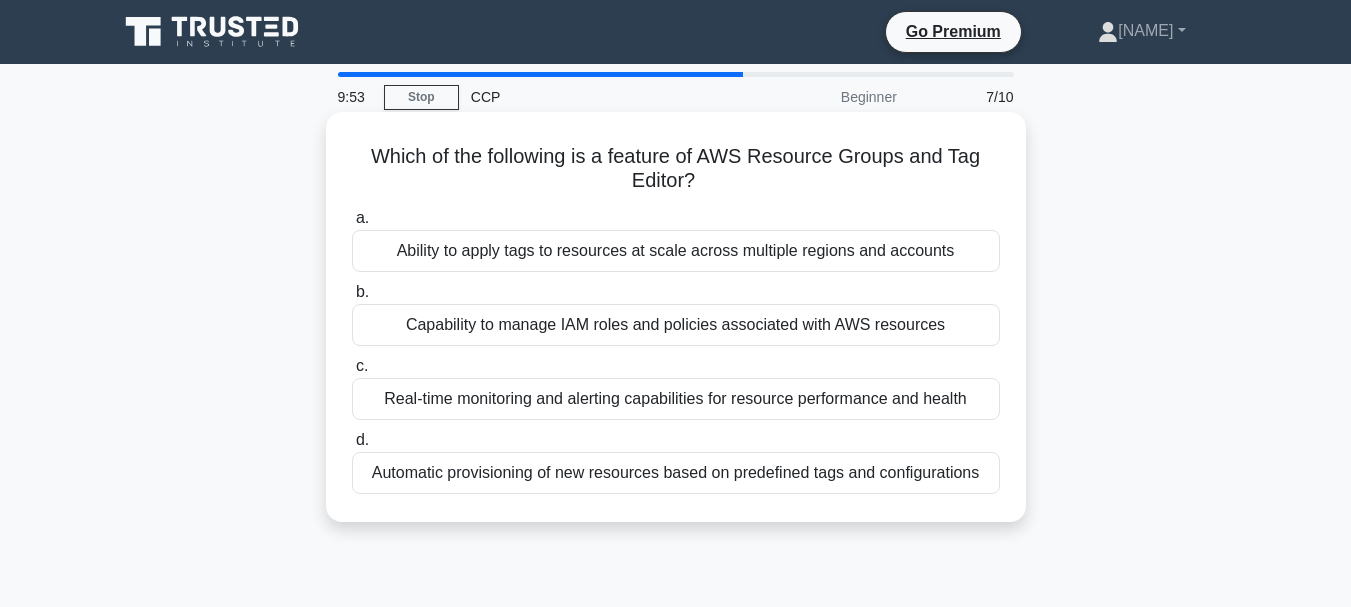 click on "d.
Automatic provisioning of new resources based on predefined tags and configurations" at bounding box center (676, 461) 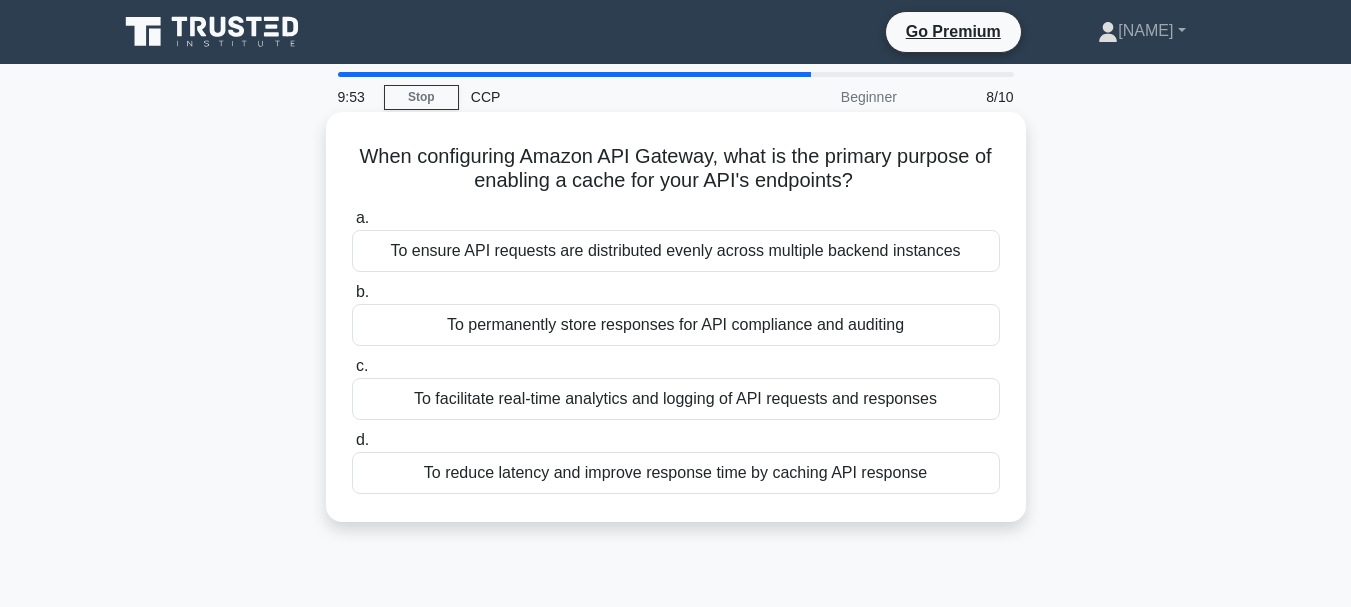 click on "To facilitate real-time analytics and logging of API requests and responses" at bounding box center [676, 399] 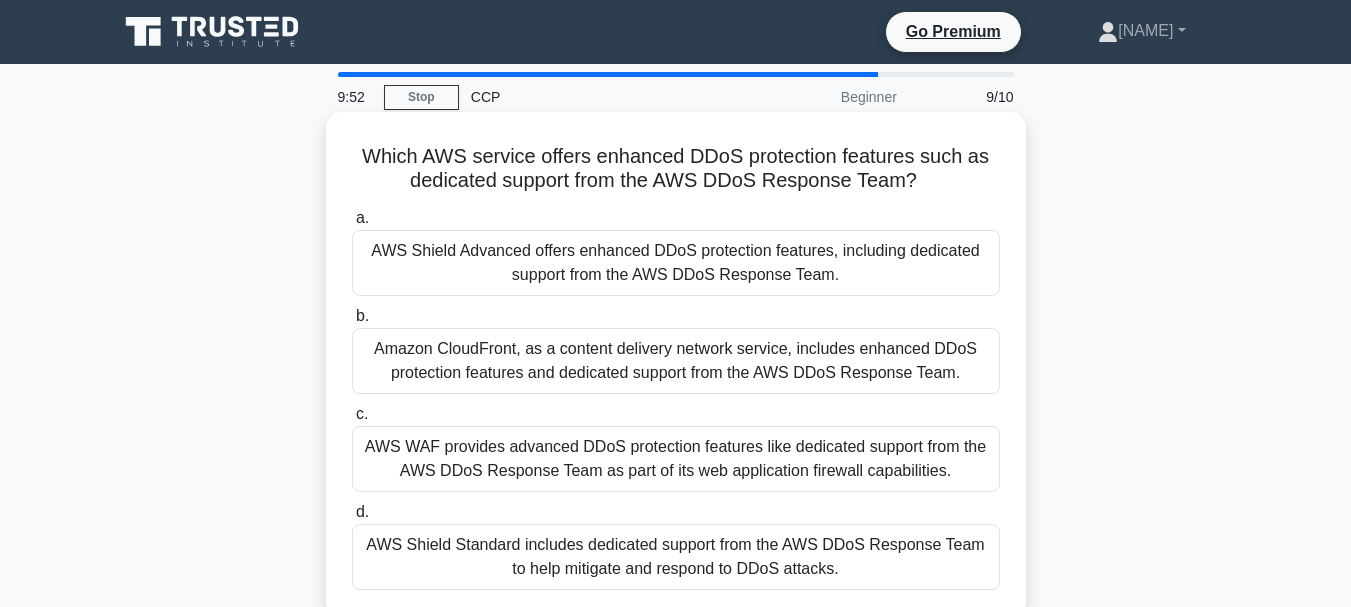 click on "Amazon CloudFront, as a content delivery network service, includes enhanced DDoS protection features and dedicated support from the AWS DDoS Response Team." at bounding box center [676, 361] 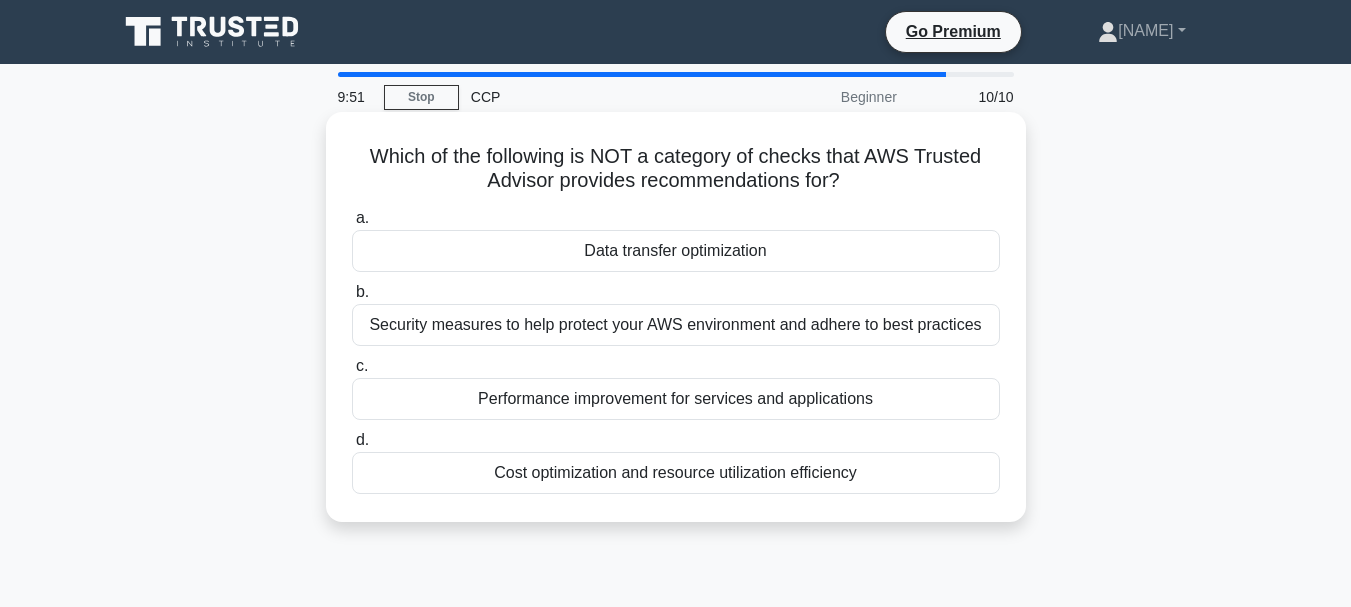 click on "b.
Security measures to help protect your AWS environment and adhere to best practices" at bounding box center (676, 313) 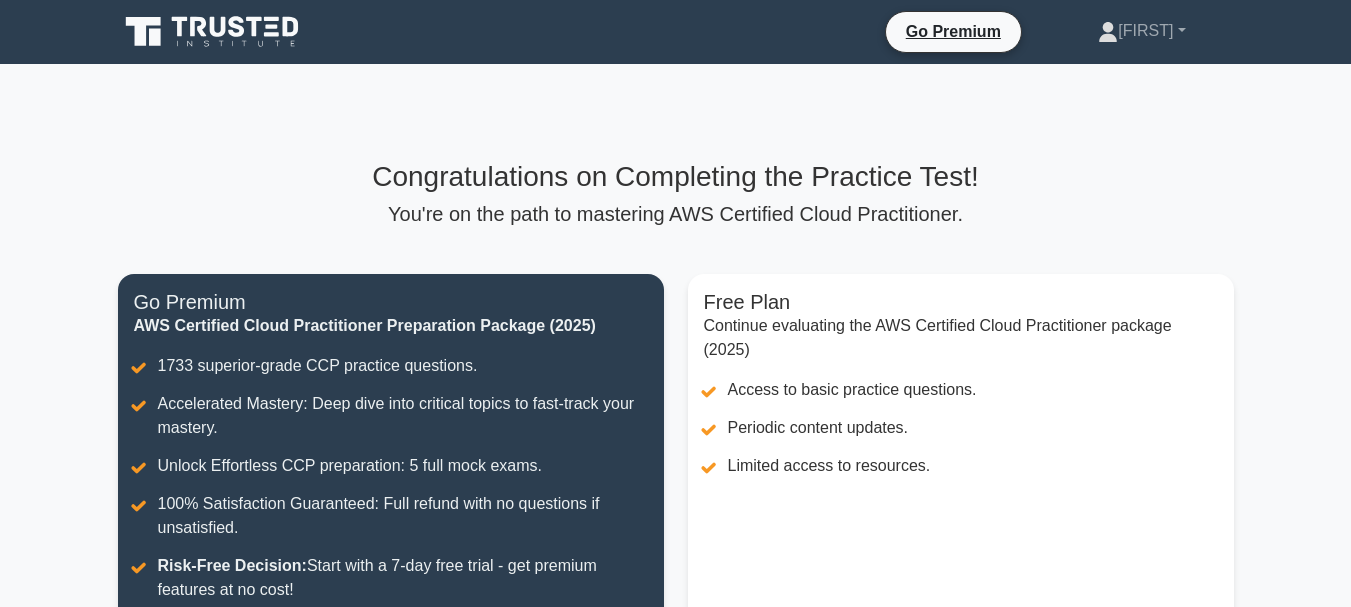 scroll, scrollTop: 0, scrollLeft: 0, axis: both 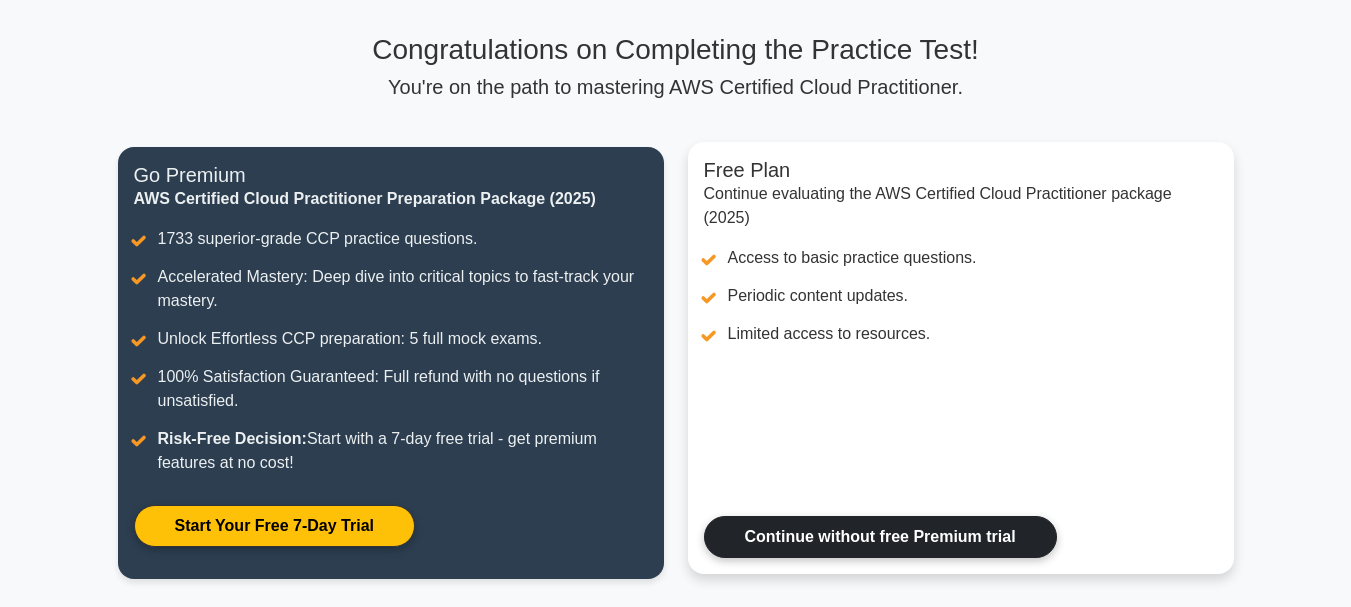 click on "Continue without free Premium trial" at bounding box center [880, 537] 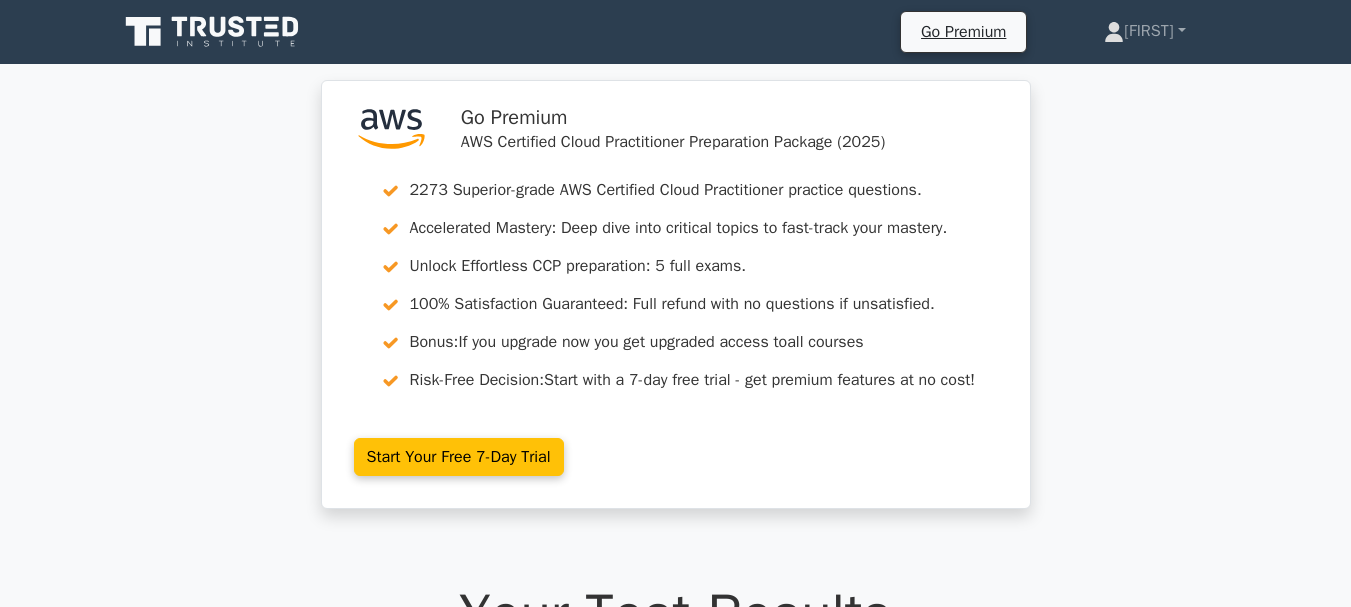 scroll, scrollTop: 0, scrollLeft: 0, axis: both 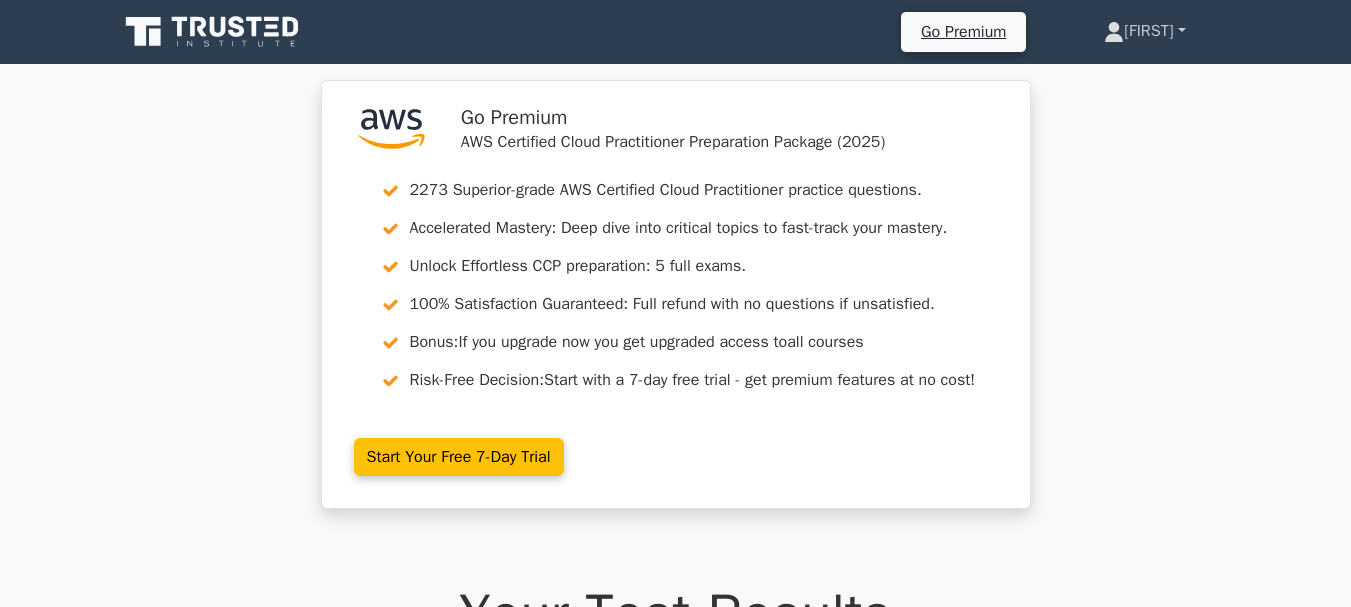 click on "[FIRST]" at bounding box center (1144, 31) 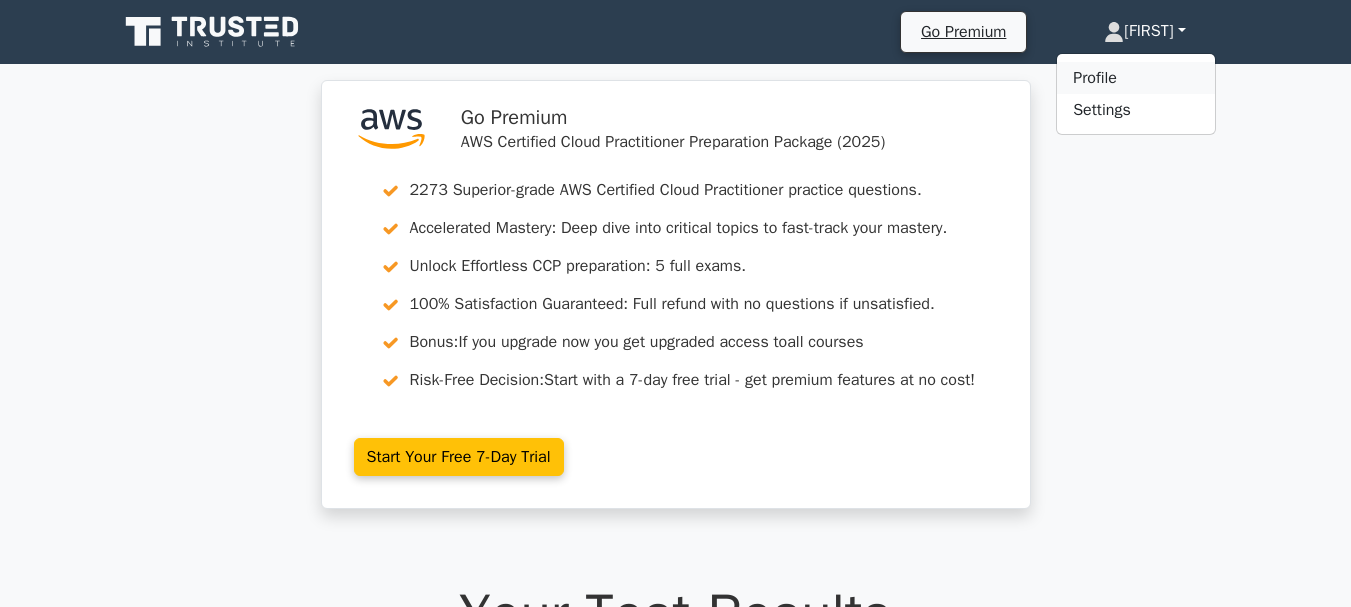 click on "Profile" at bounding box center [1136, 78] 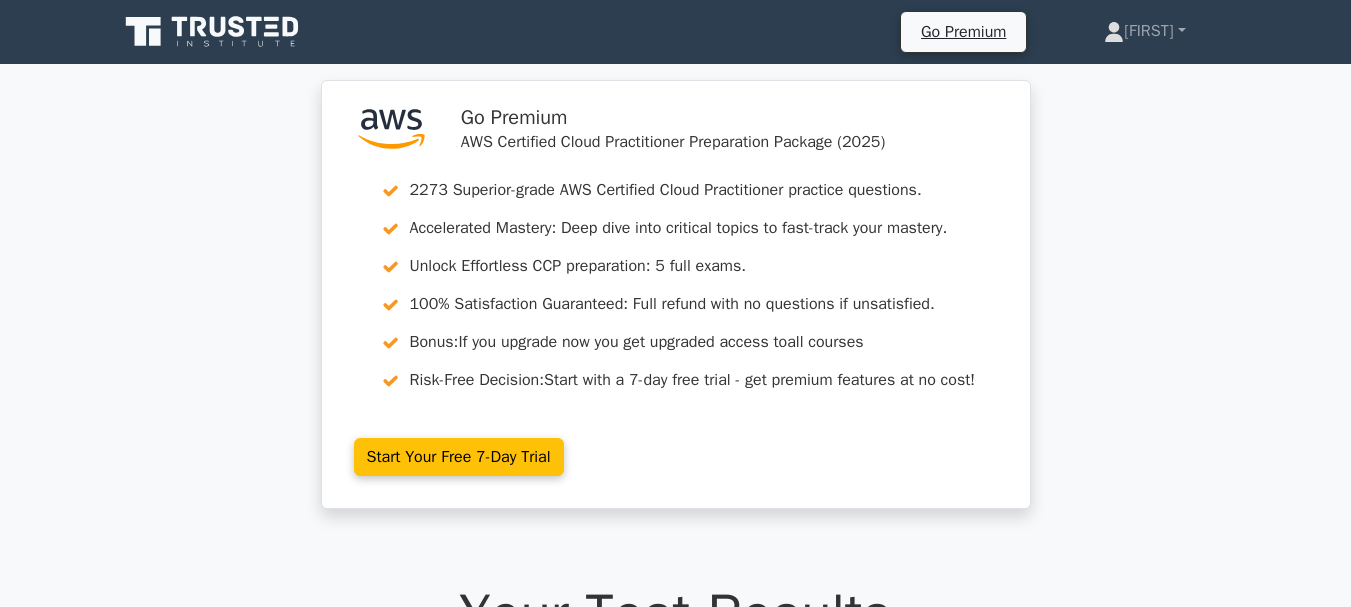 click 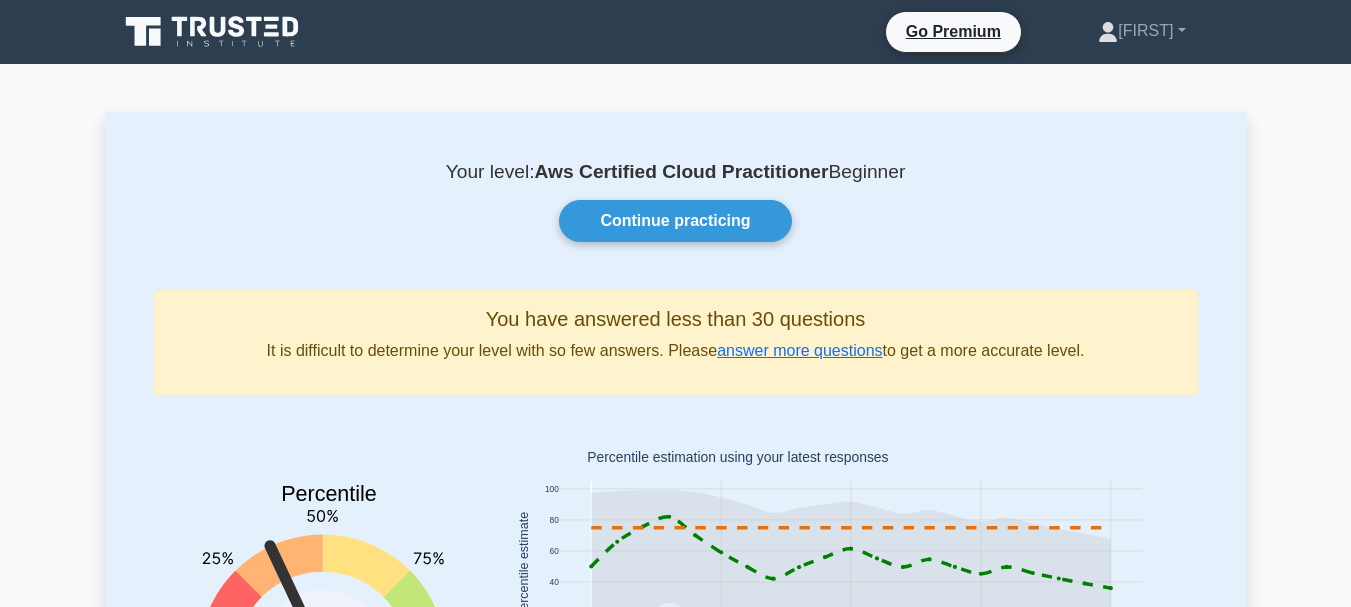 scroll, scrollTop: 0, scrollLeft: 0, axis: both 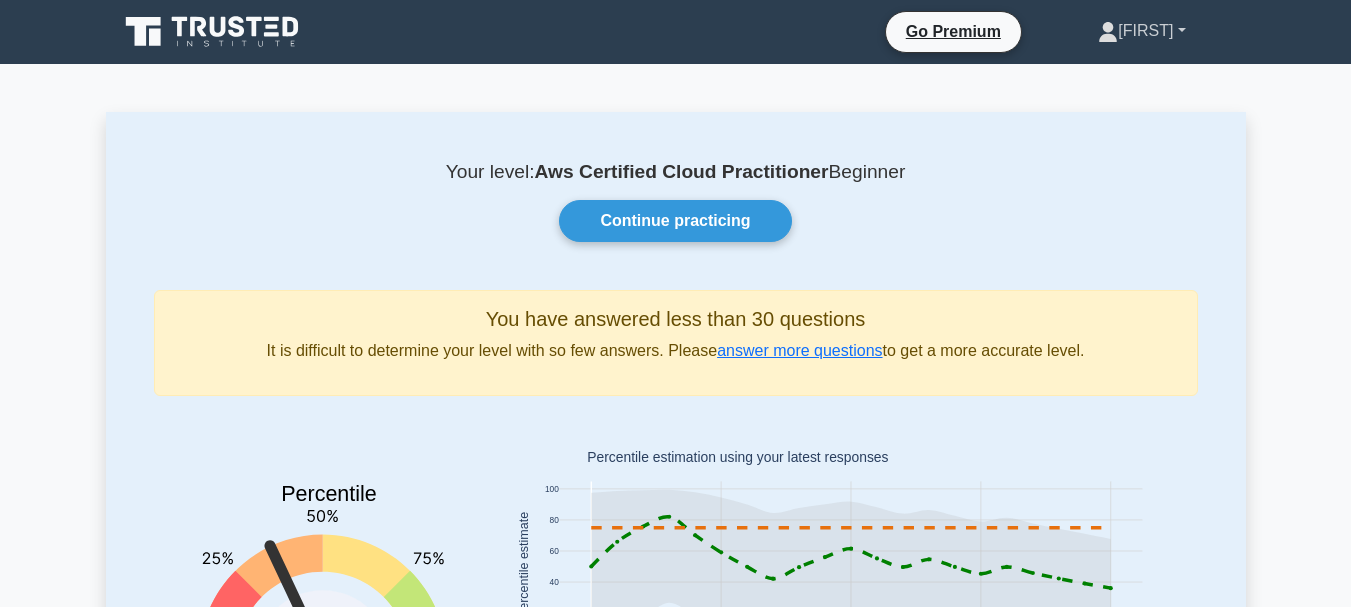 click on "[FIRST]" at bounding box center [1141, 31] 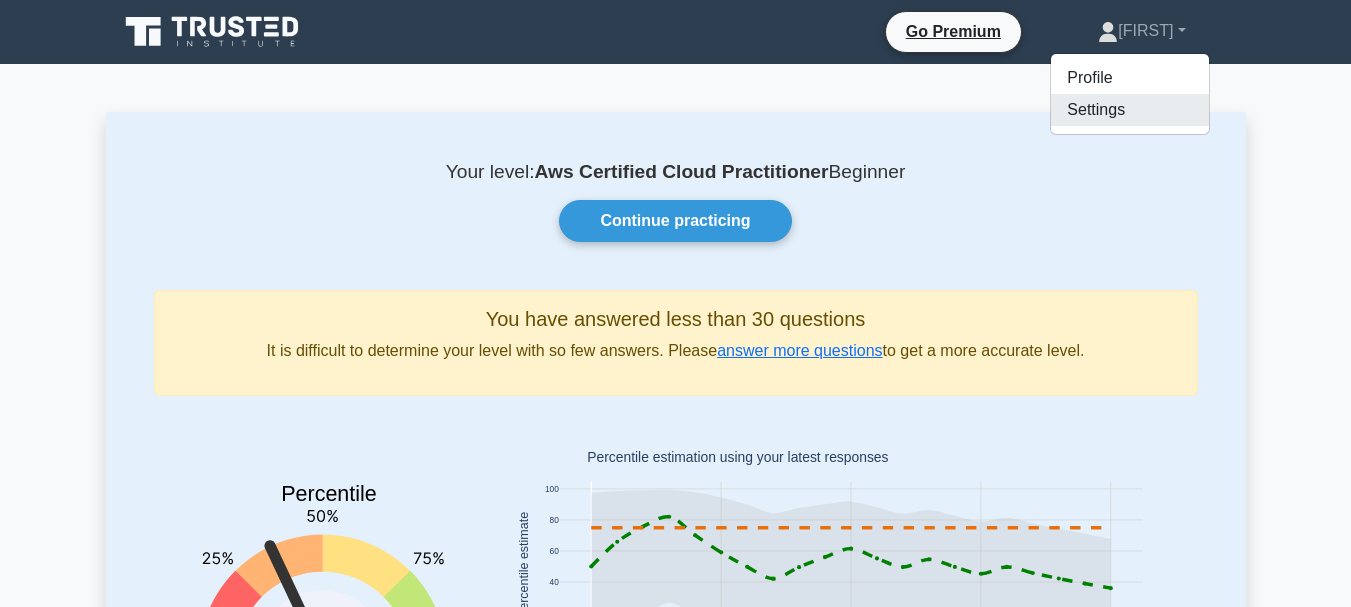 click on "Settings" at bounding box center [1130, 110] 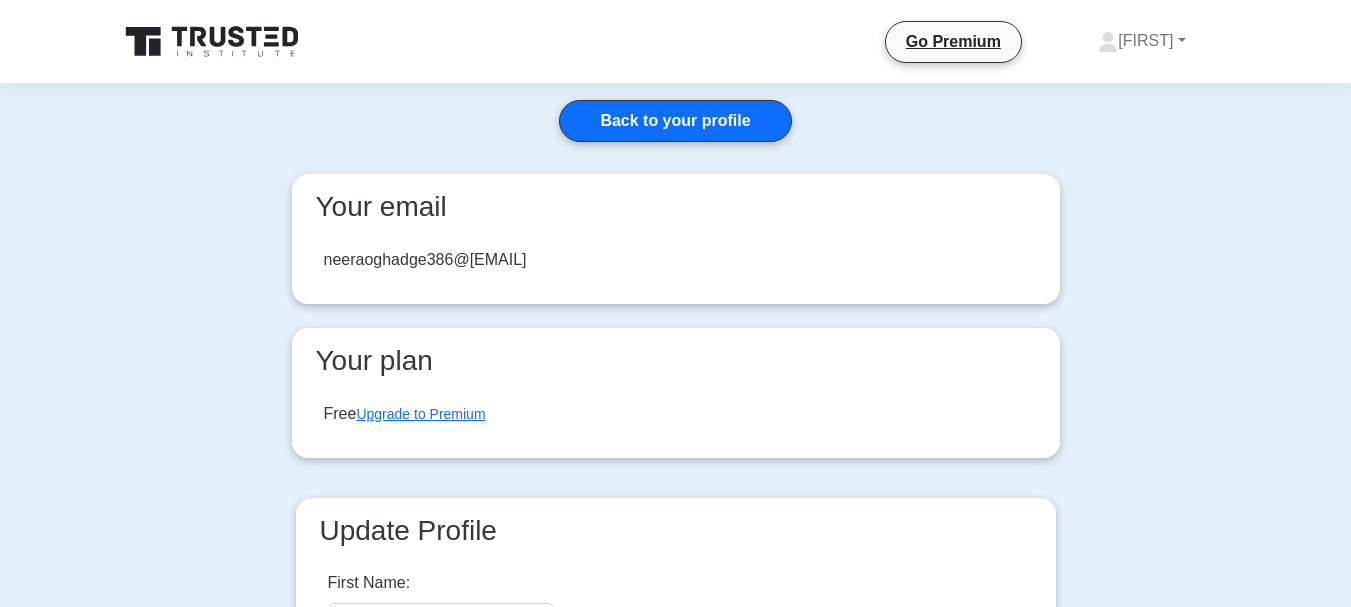 scroll, scrollTop: 0, scrollLeft: 0, axis: both 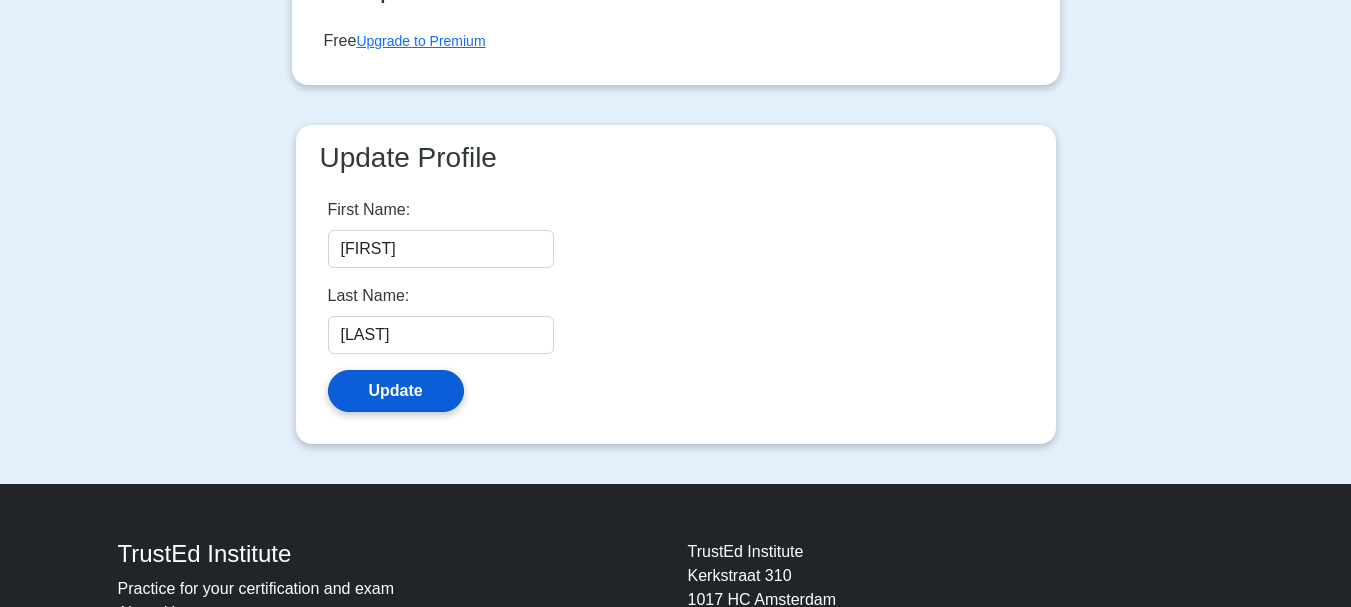 click on "Update" at bounding box center [396, 391] 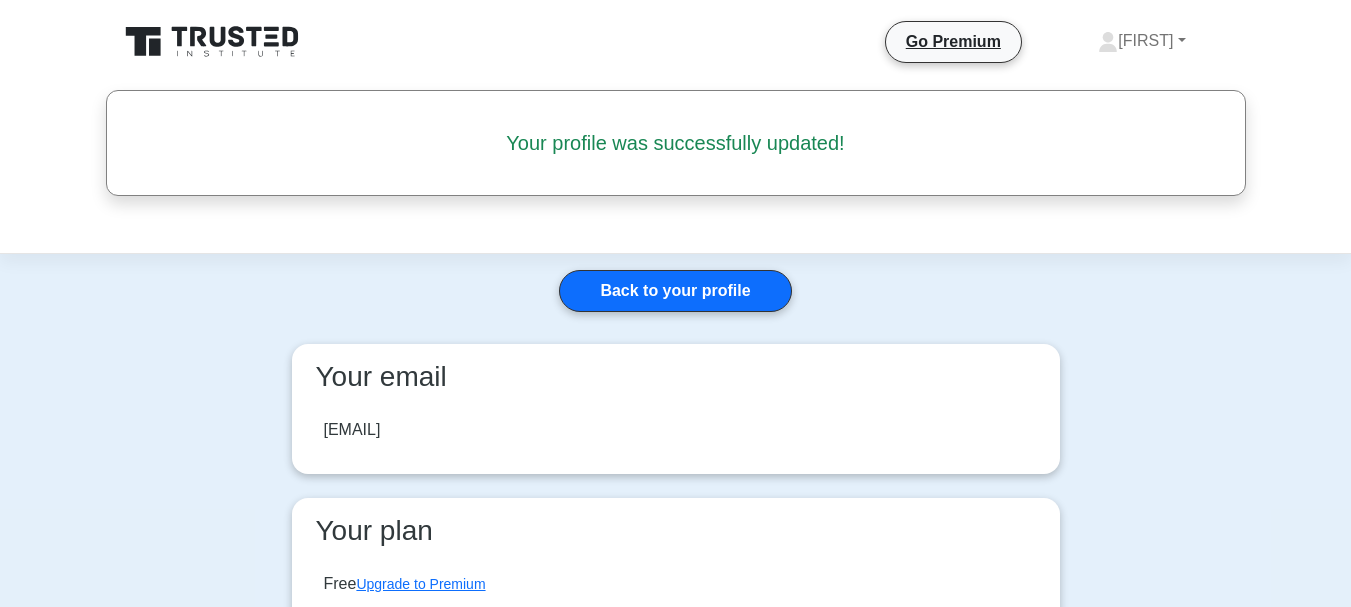 scroll, scrollTop: 0, scrollLeft: 0, axis: both 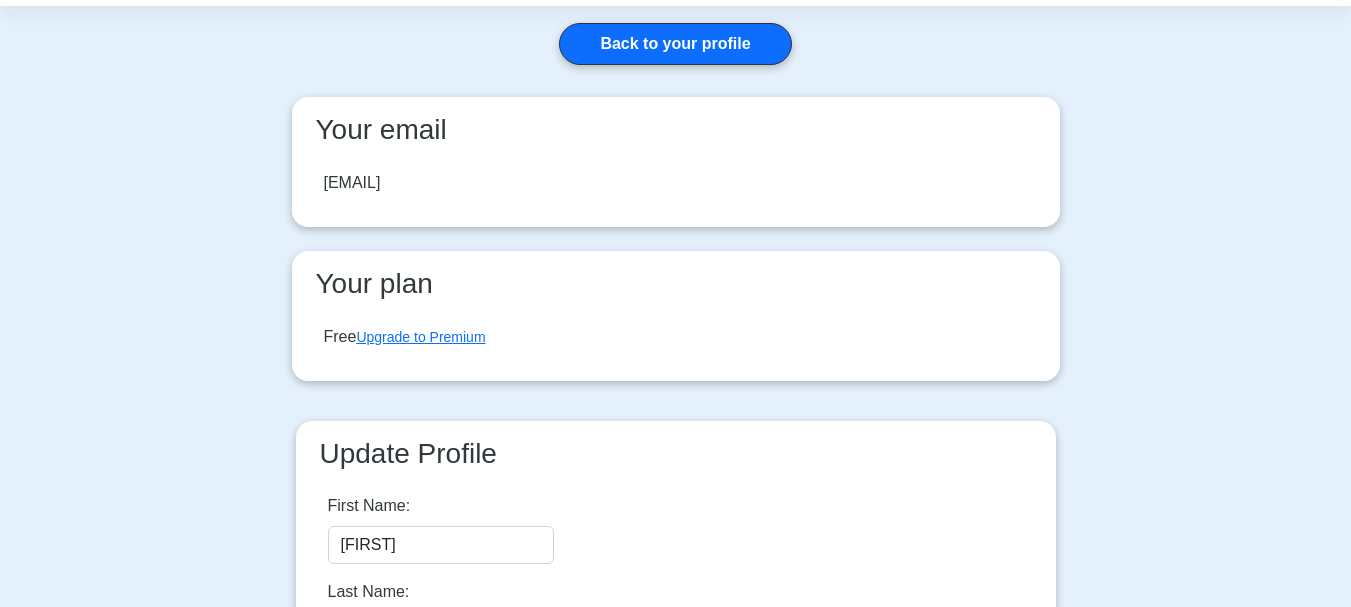 click on "[EMAIL]" at bounding box center (352, 183) 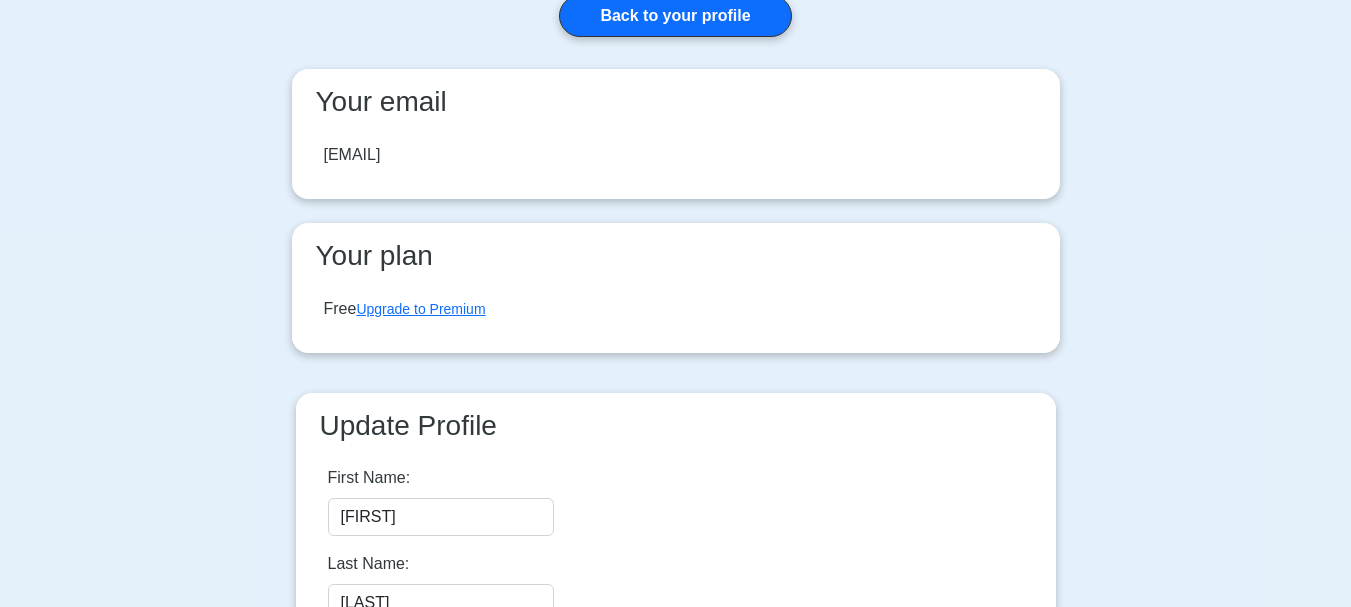 scroll, scrollTop: 227, scrollLeft: 0, axis: vertical 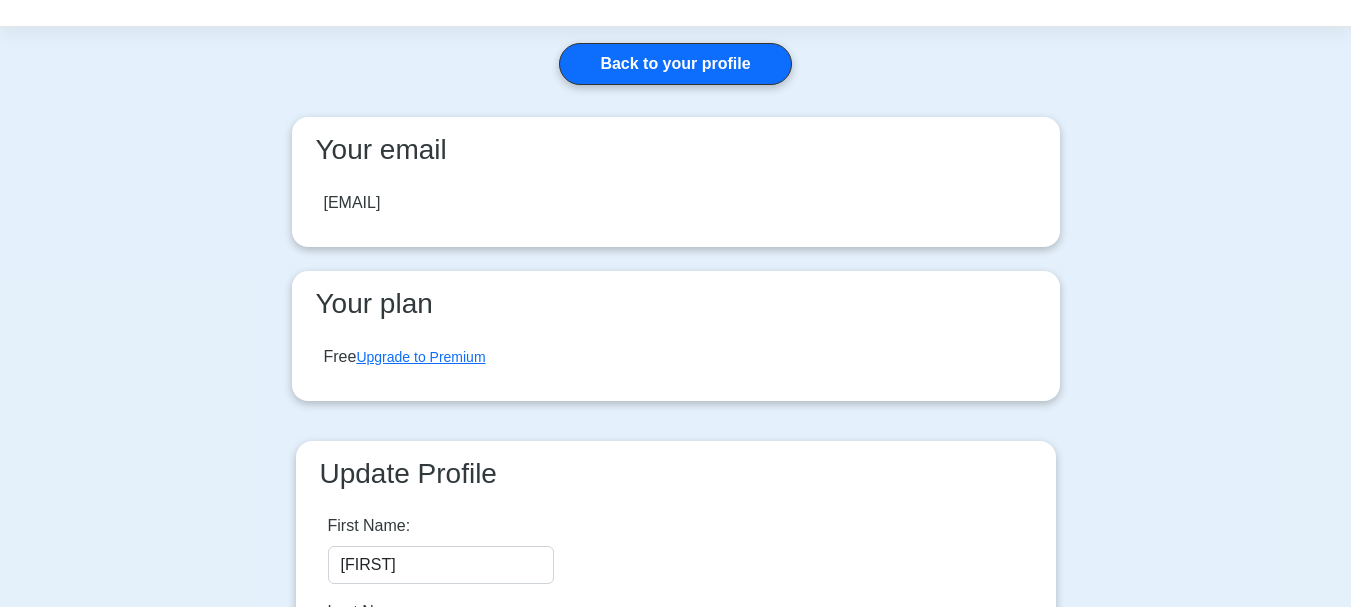 click on "[EMAIL]" at bounding box center [352, 203] 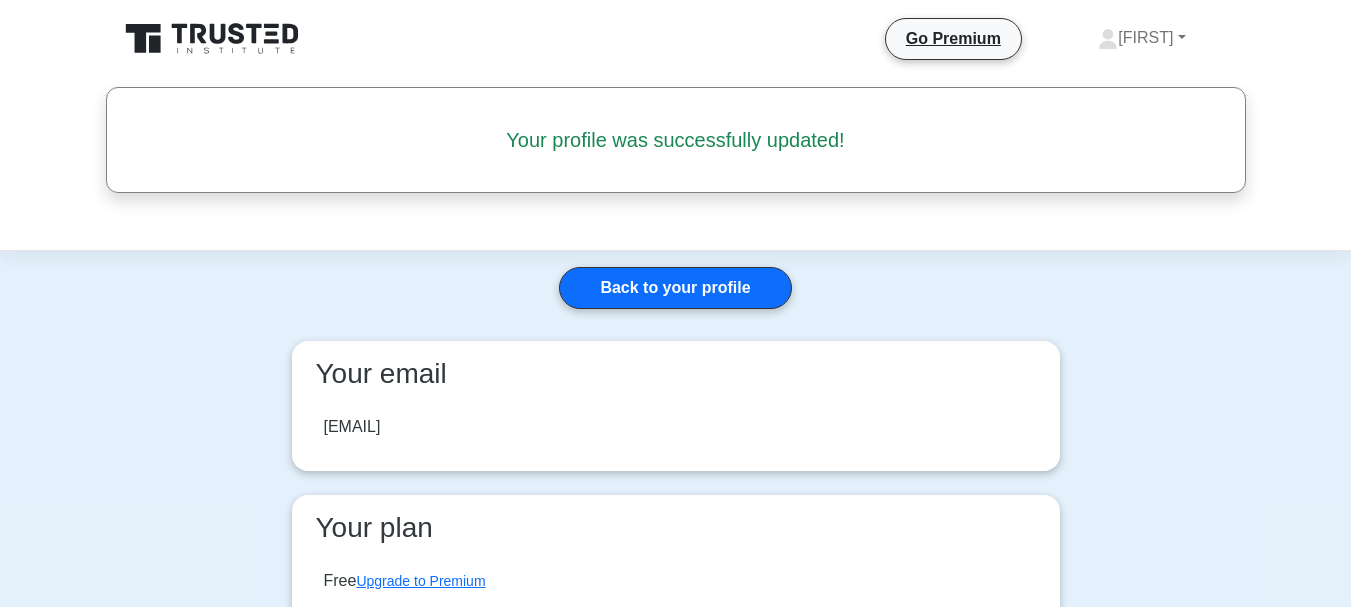 click at bounding box center [675, 645] 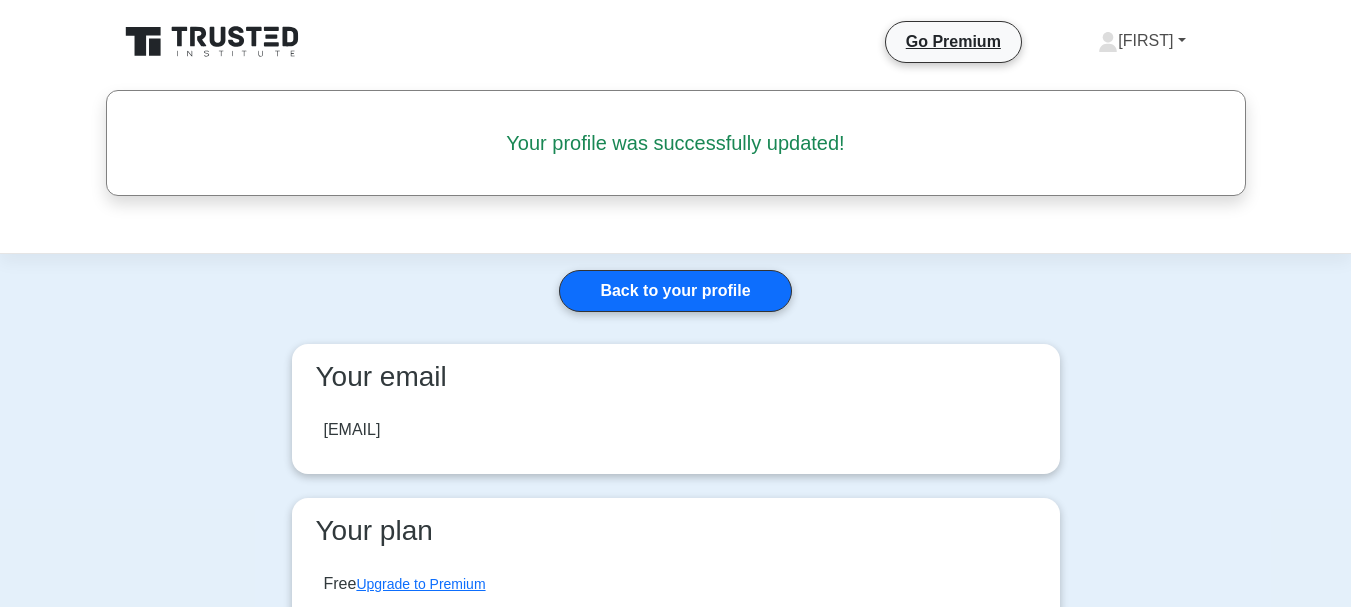 click on "[FIRST]" at bounding box center [1141, 41] 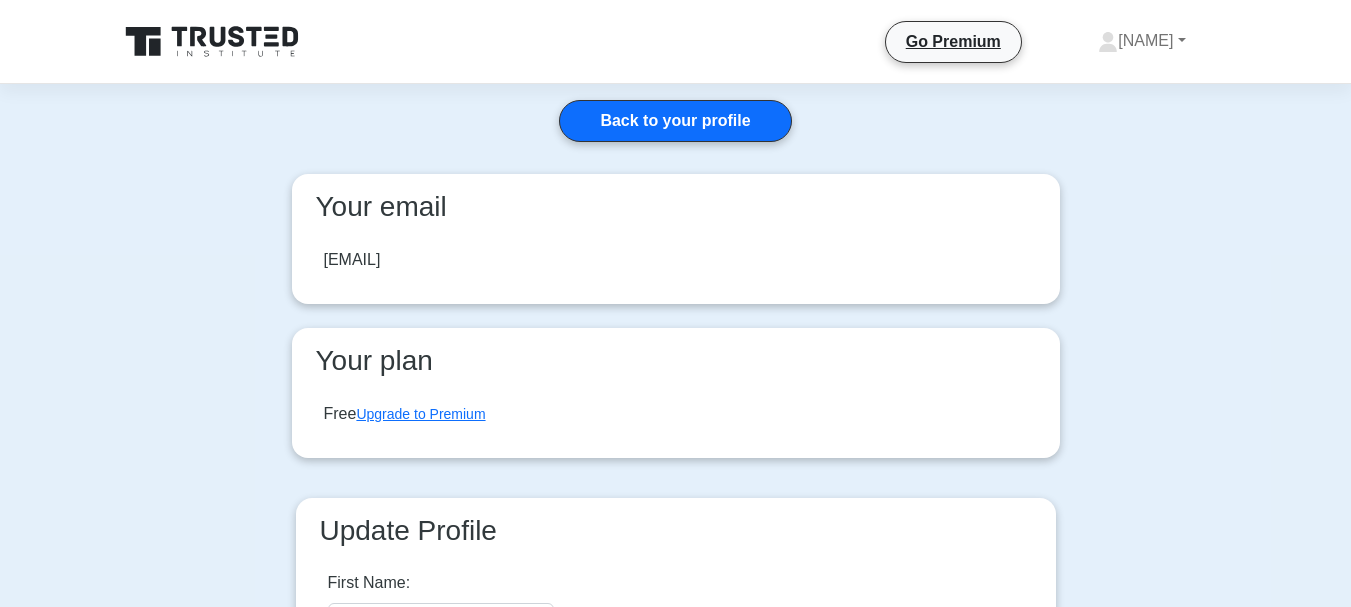 scroll, scrollTop: 372, scrollLeft: 0, axis: vertical 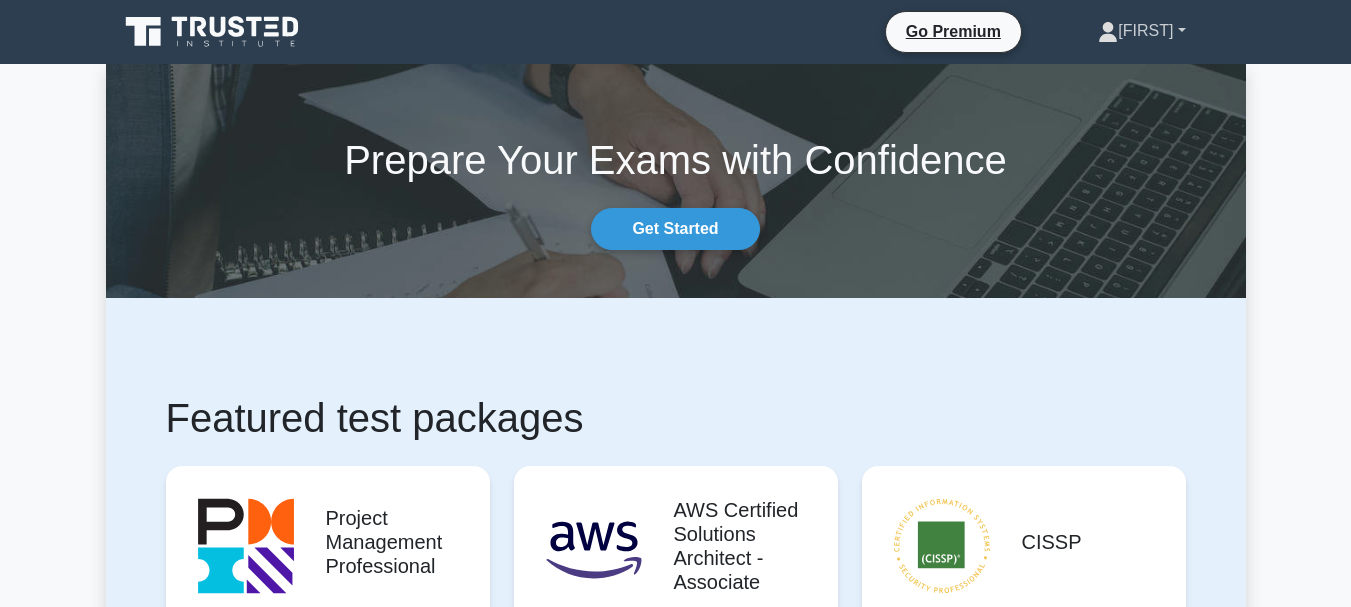 click on "[FIRST]" at bounding box center (1141, 31) 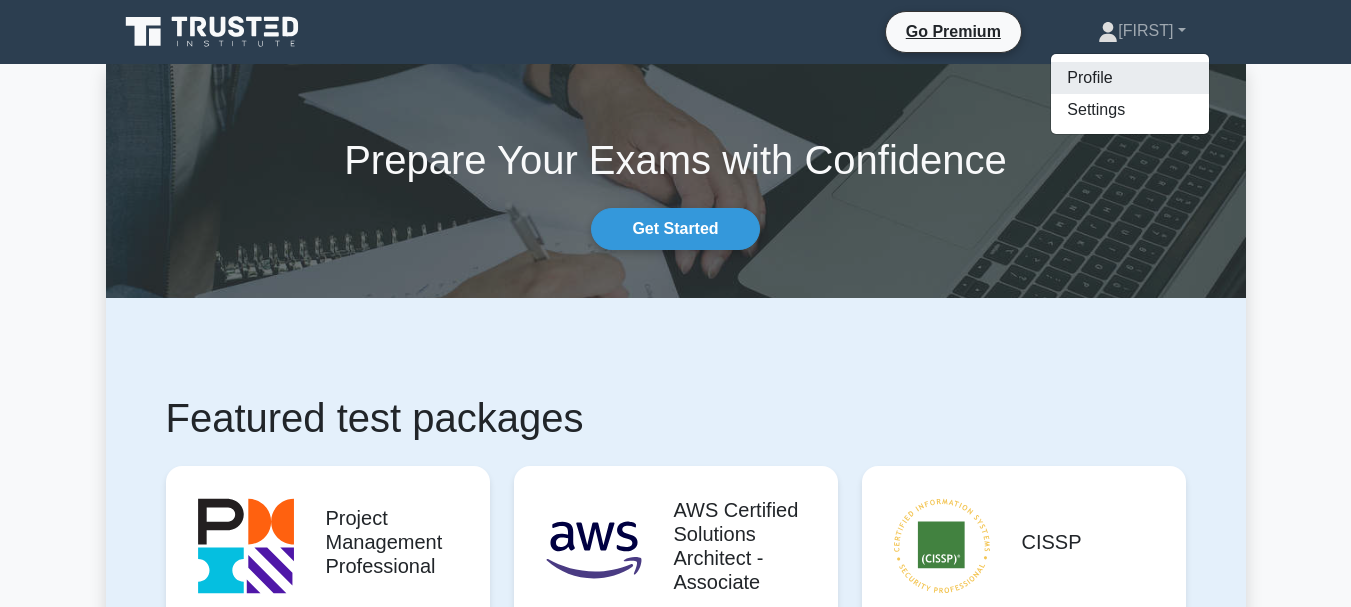 click on "Profile" at bounding box center [1130, 78] 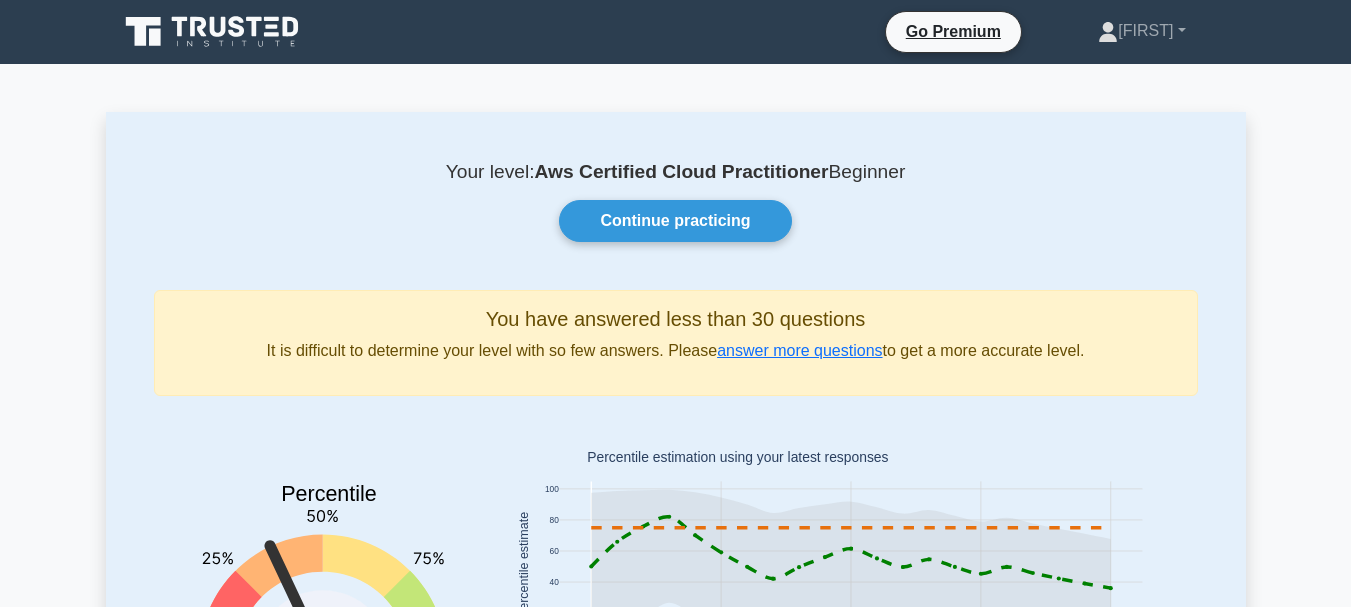 scroll, scrollTop: 0, scrollLeft: 0, axis: both 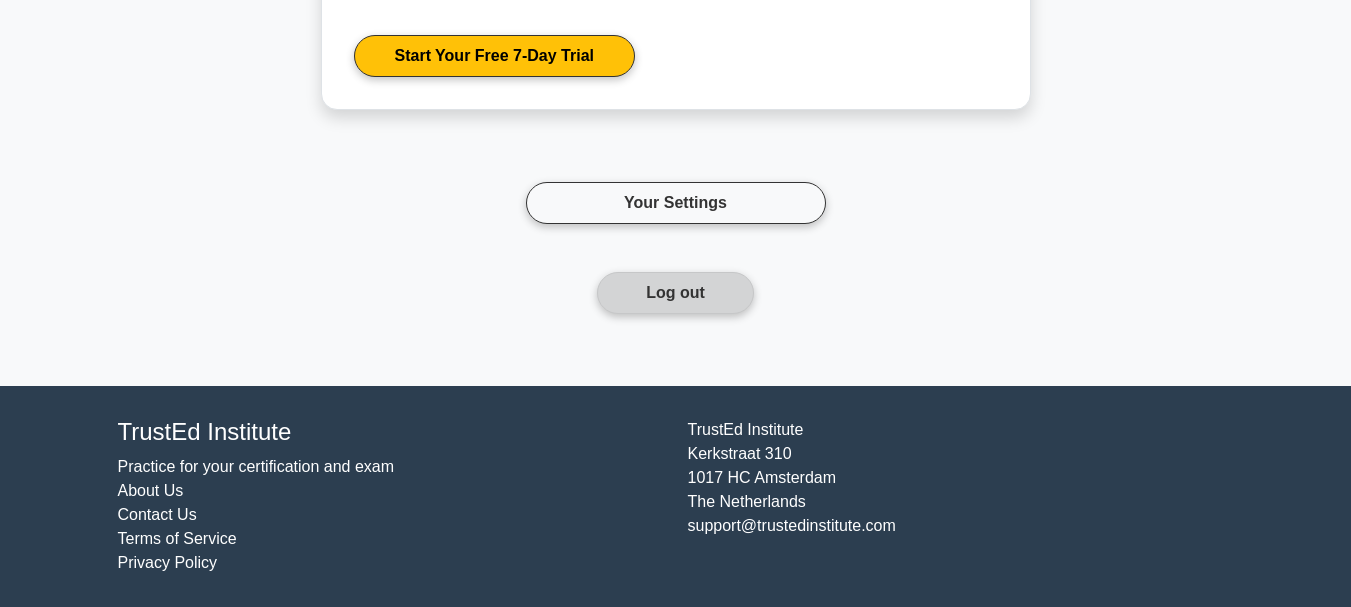 click on "Log out" at bounding box center (675, 293) 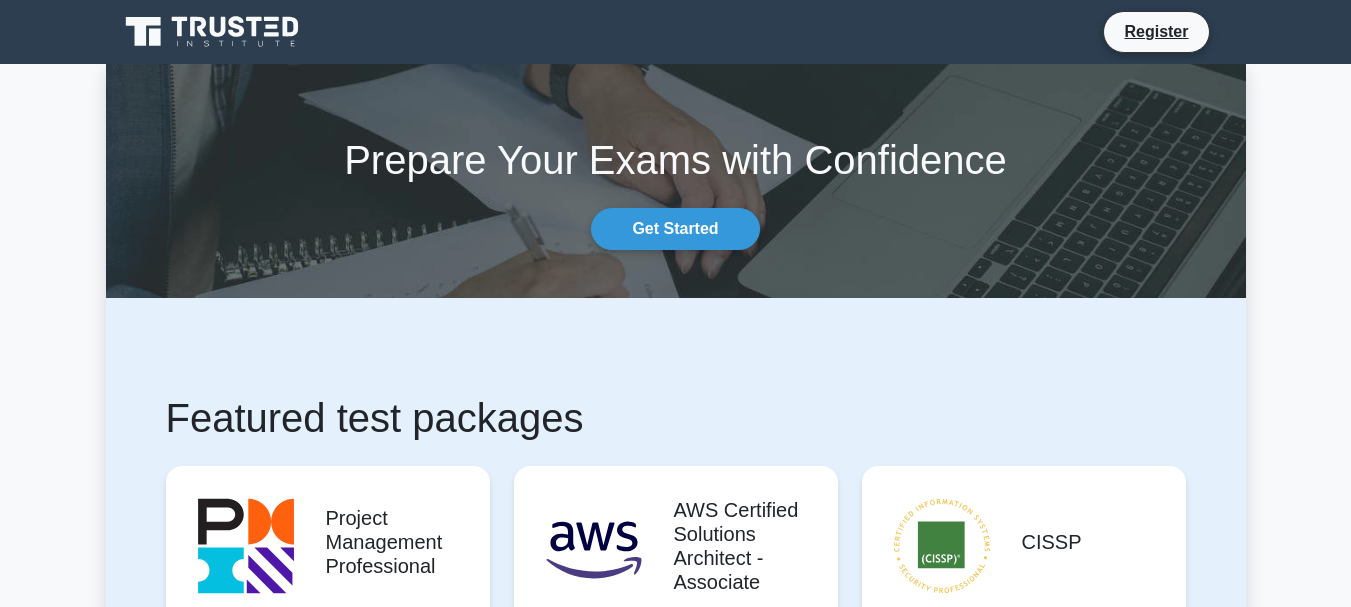 scroll, scrollTop: 0, scrollLeft: 0, axis: both 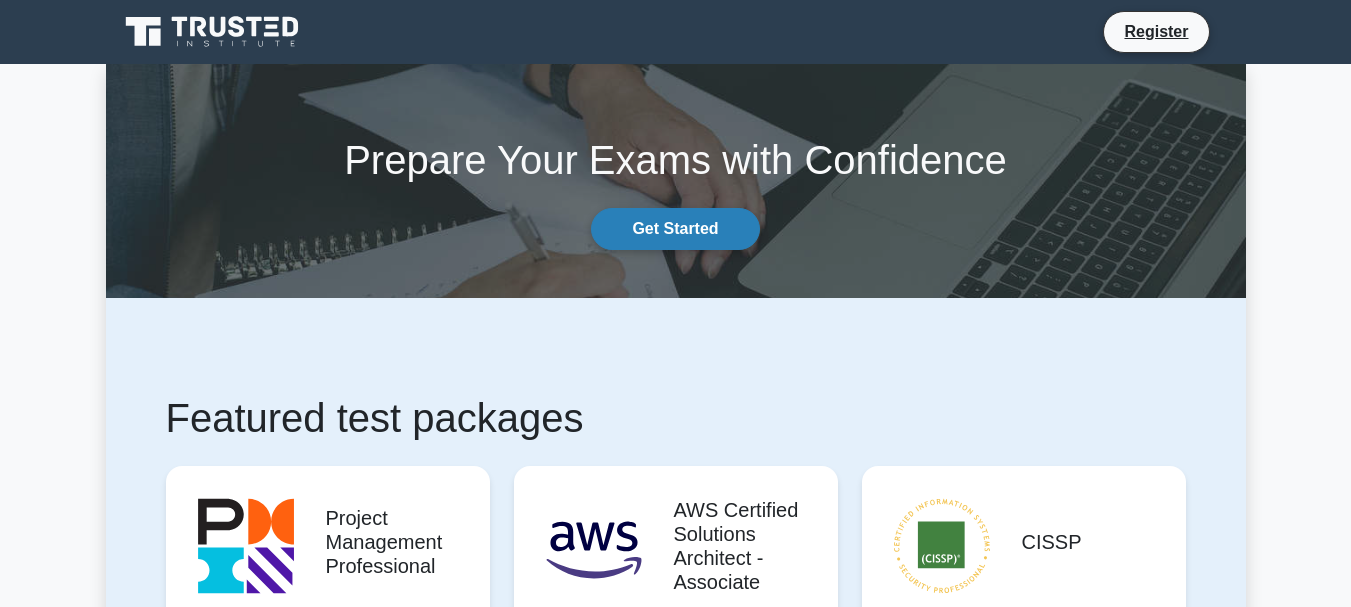 click on "Get Started" at bounding box center (675, 229) 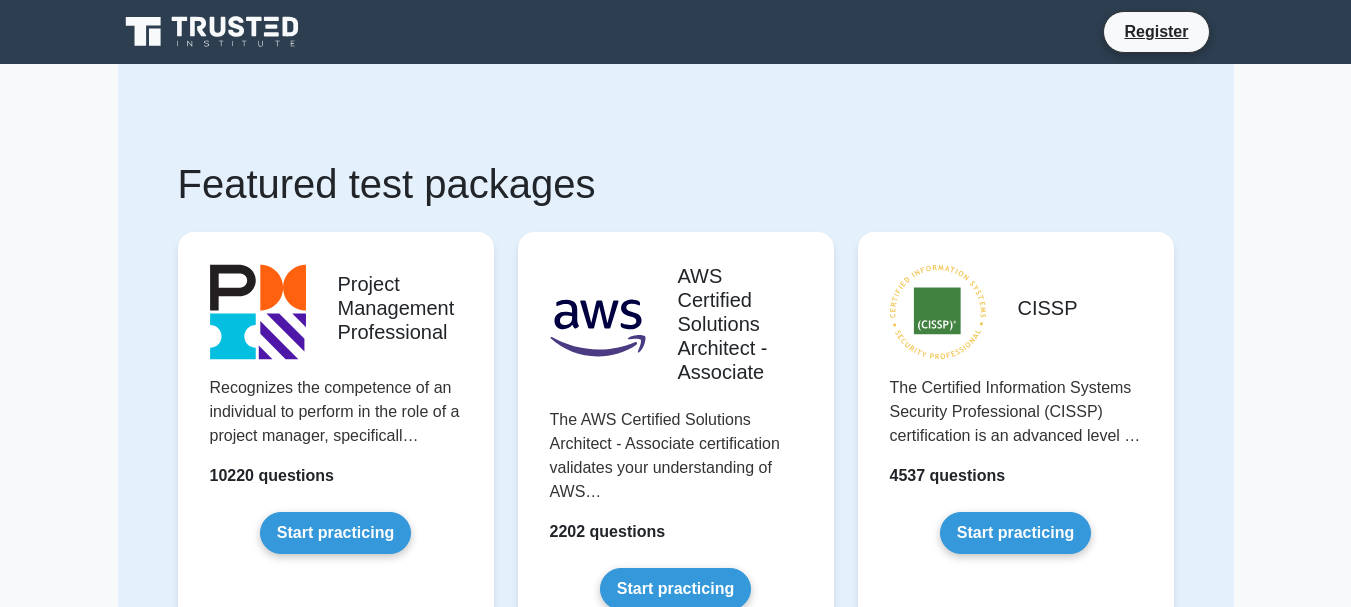 scroll, scrollTop: 0, scrollLeft: 0, axis: both 